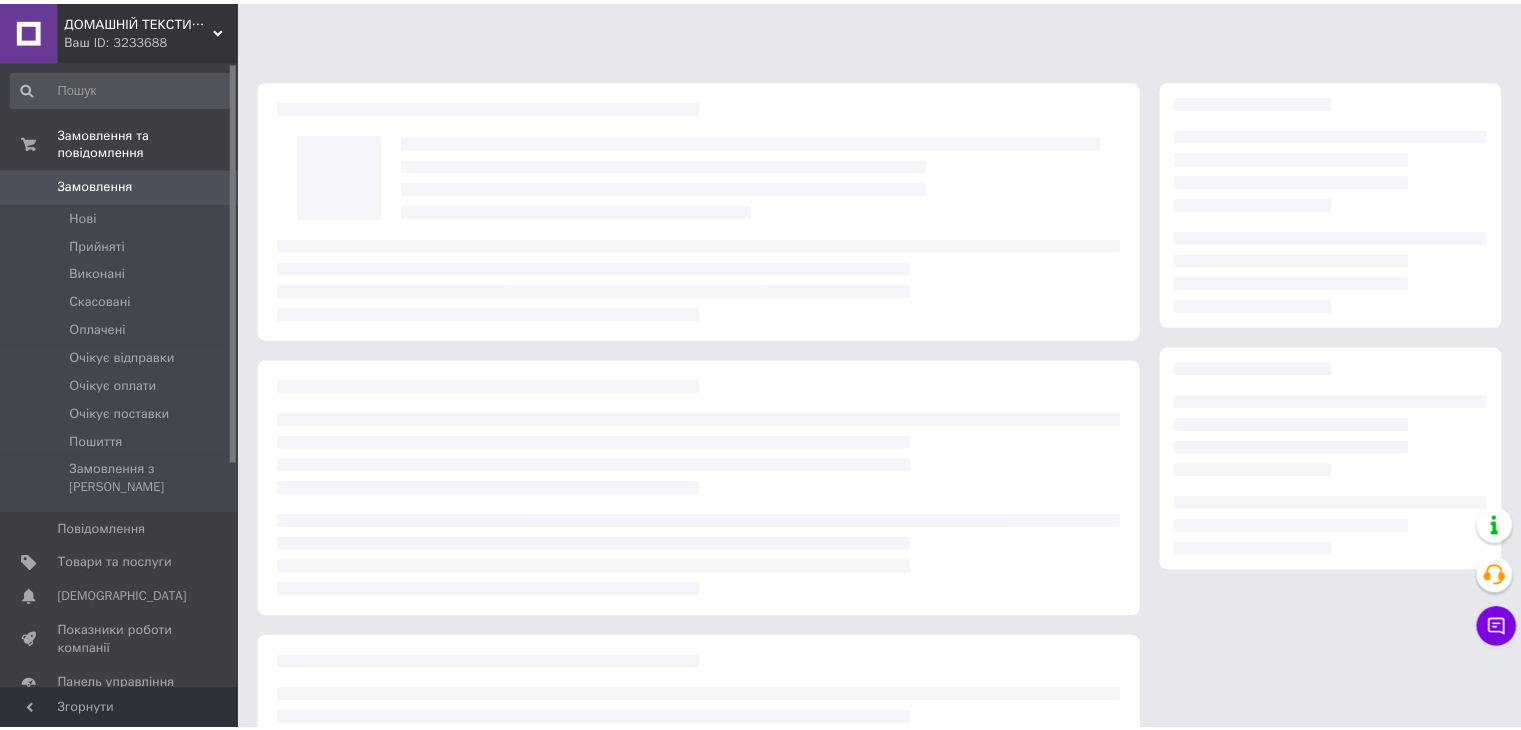 scroll, scrollTop: 0, scrollLeft: 0, axis: both 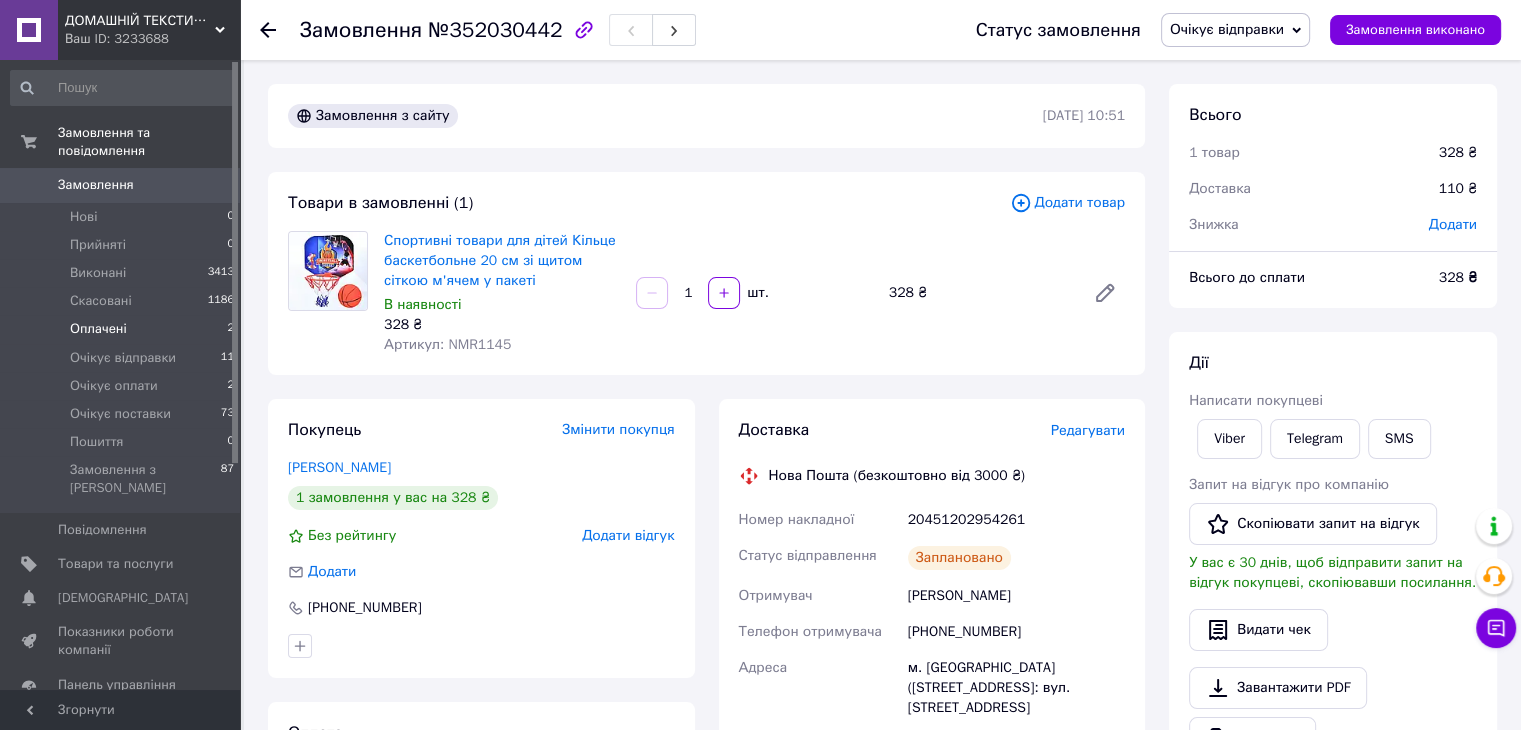 click on "Оплачені 2" at bounding box center (123, 329) 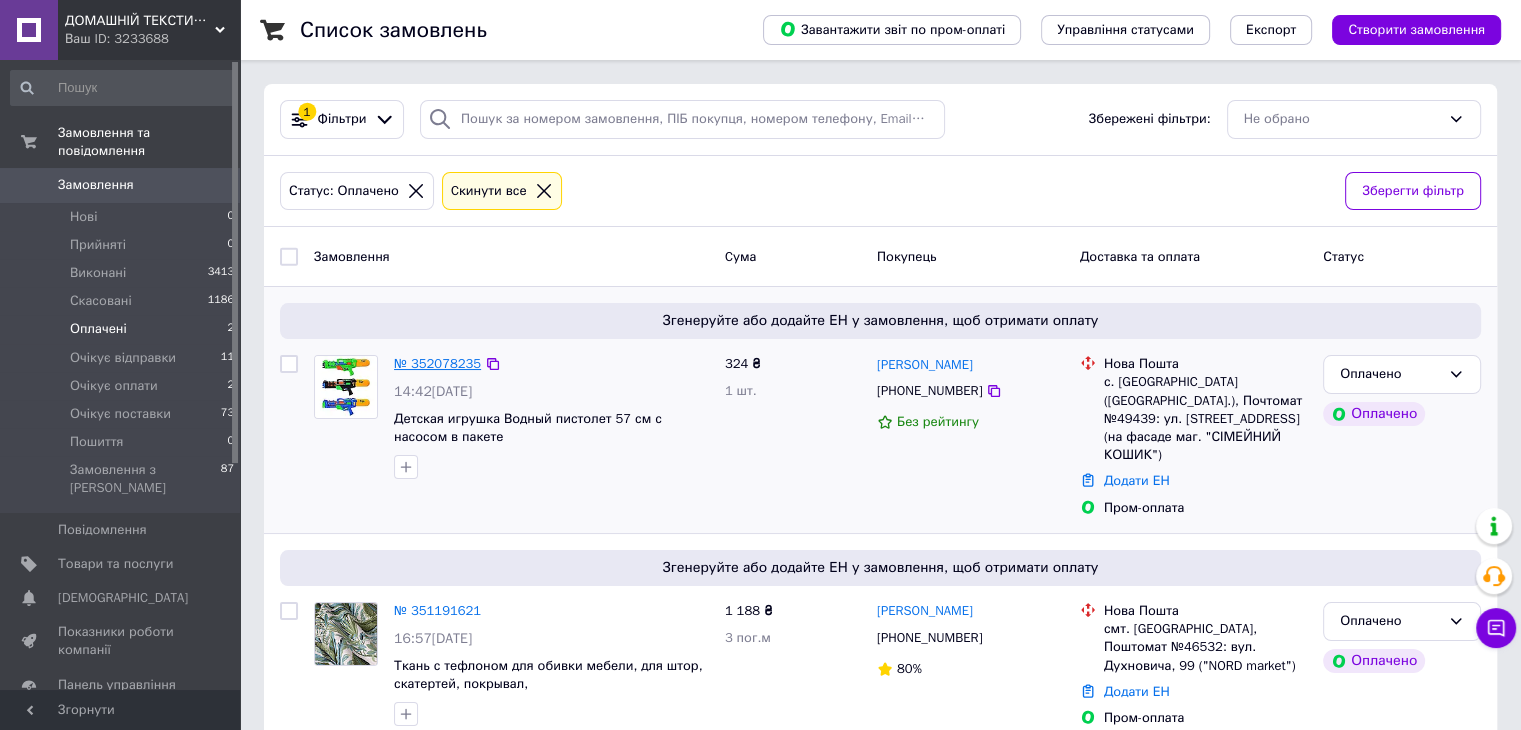 click on "№ 352078235" at bounding box center (437, 363) 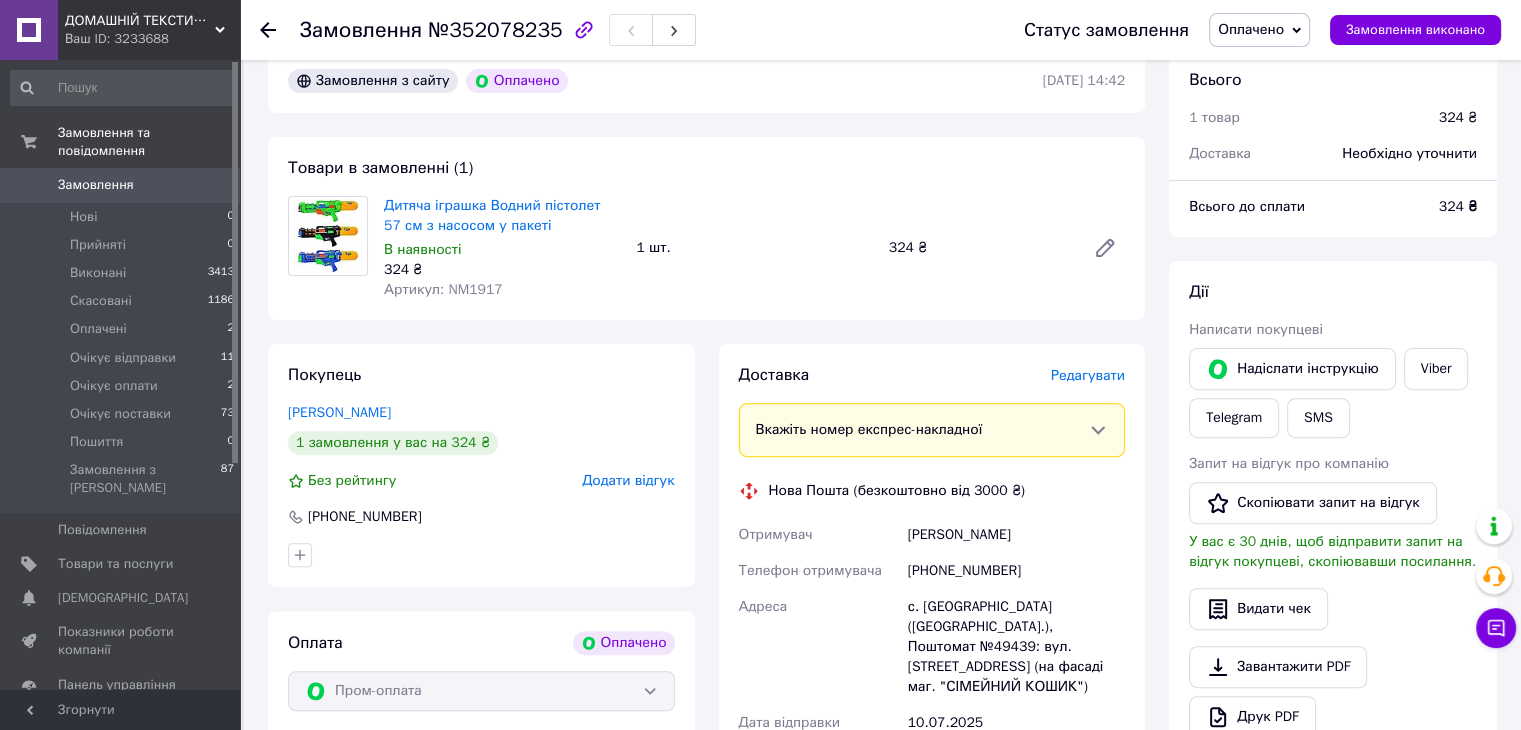 scroll, scrollTop: 700, scrollLeft: 0, axis: vertical 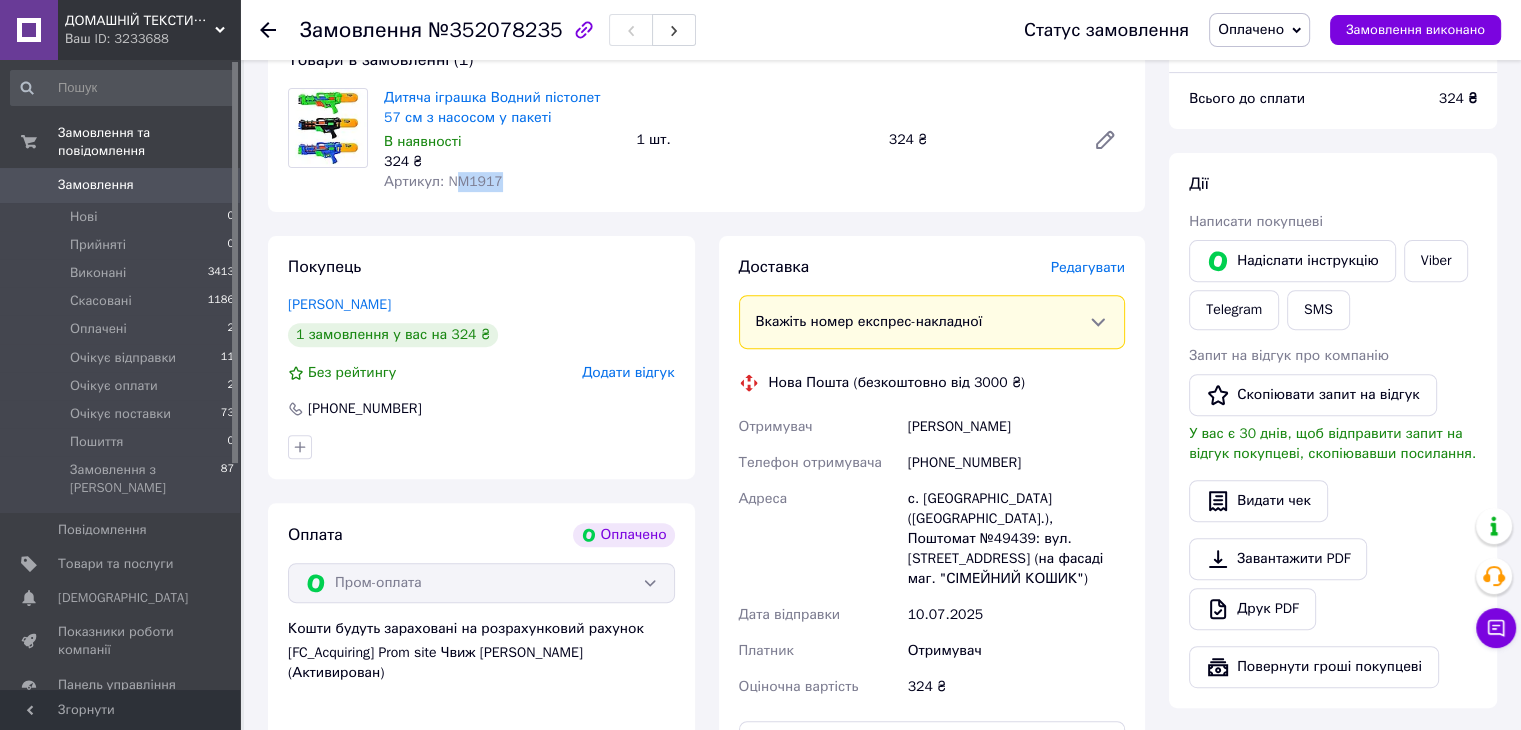 drag, startPoint x: 456, startPoint y: 185, endPoint x: 500, endPoint y: 185, distance: 44 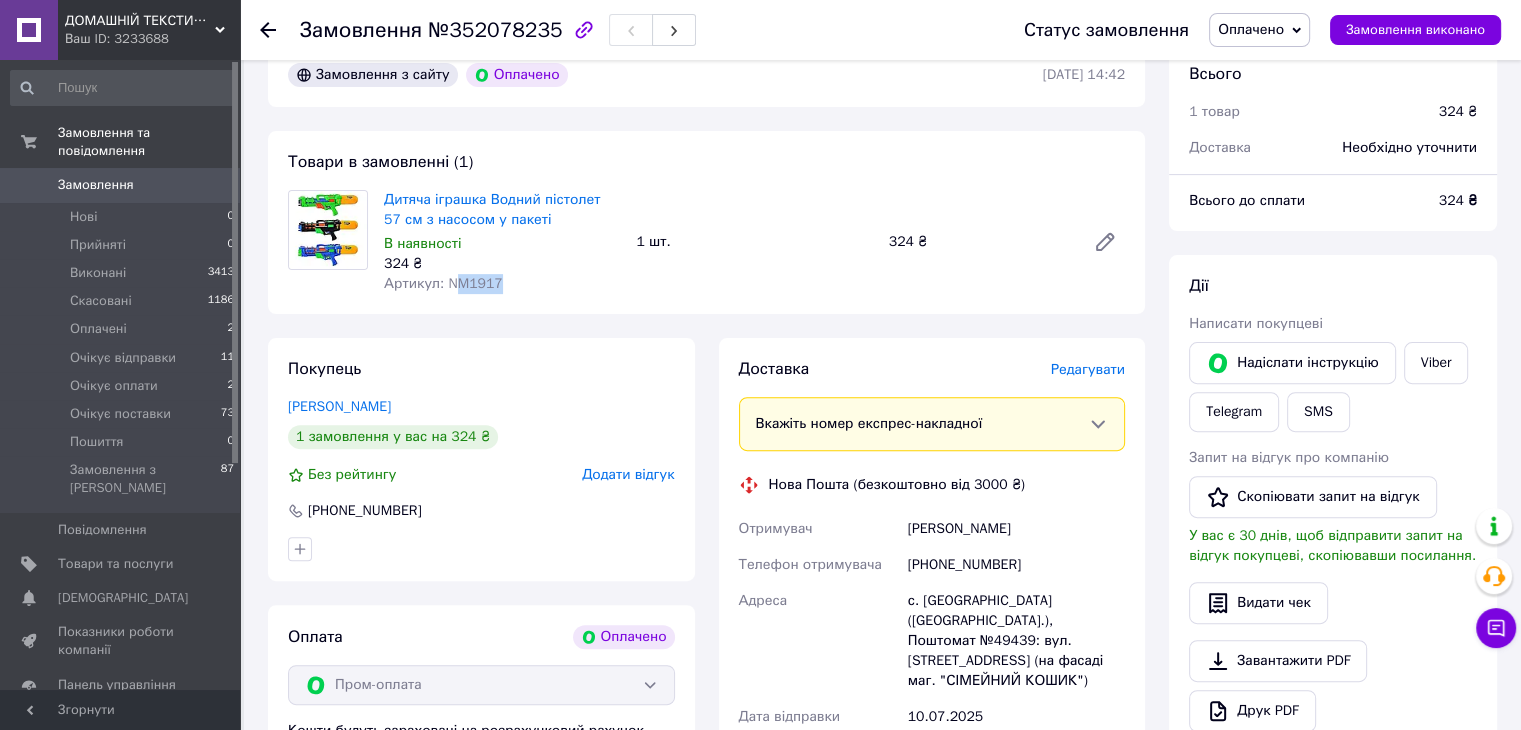 scroll, scrollTop: 600, scrollLeft: 0, axis: vertical 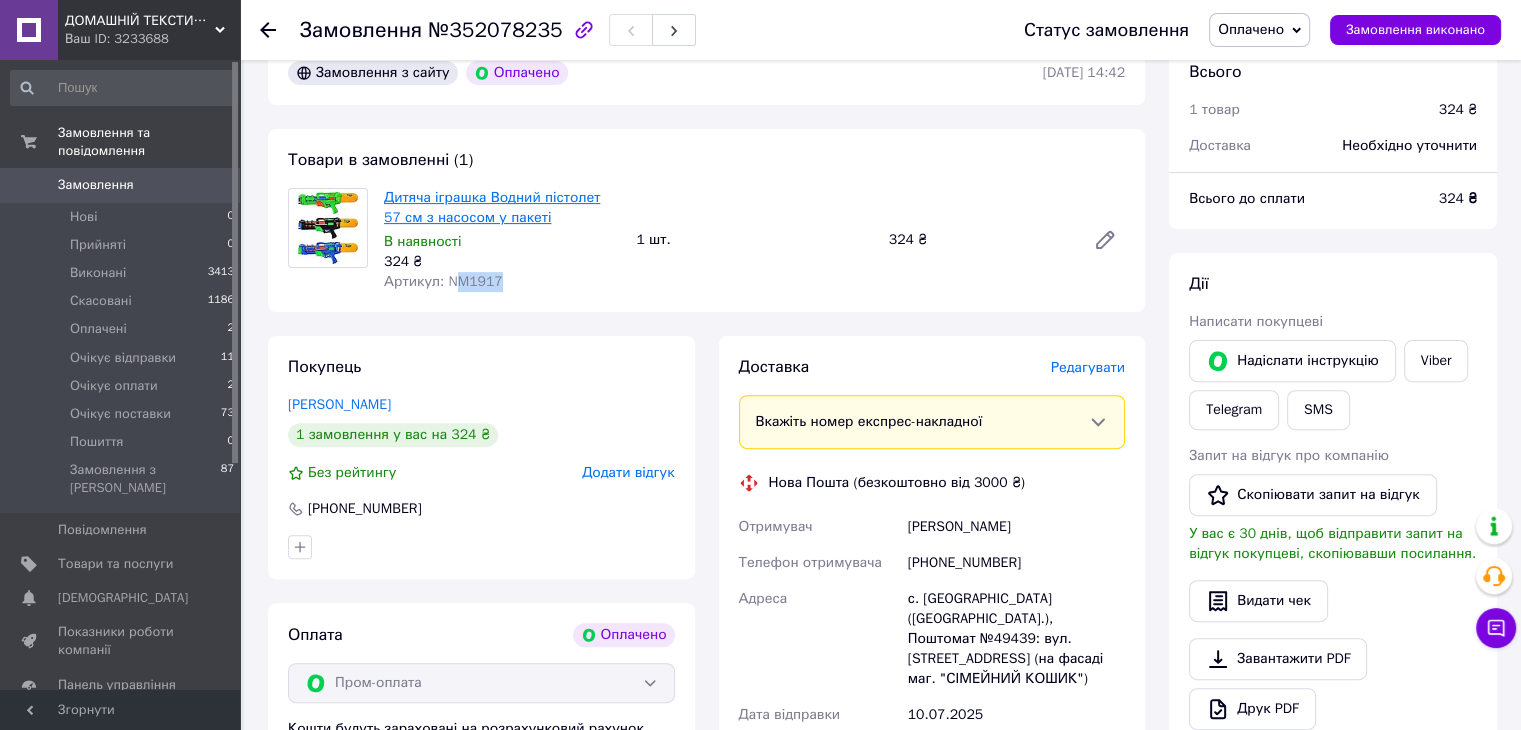 click on "Дитяча іграшка Водний пістолет 57 см з насосом у пакеті" at bounding box center [492, 207] 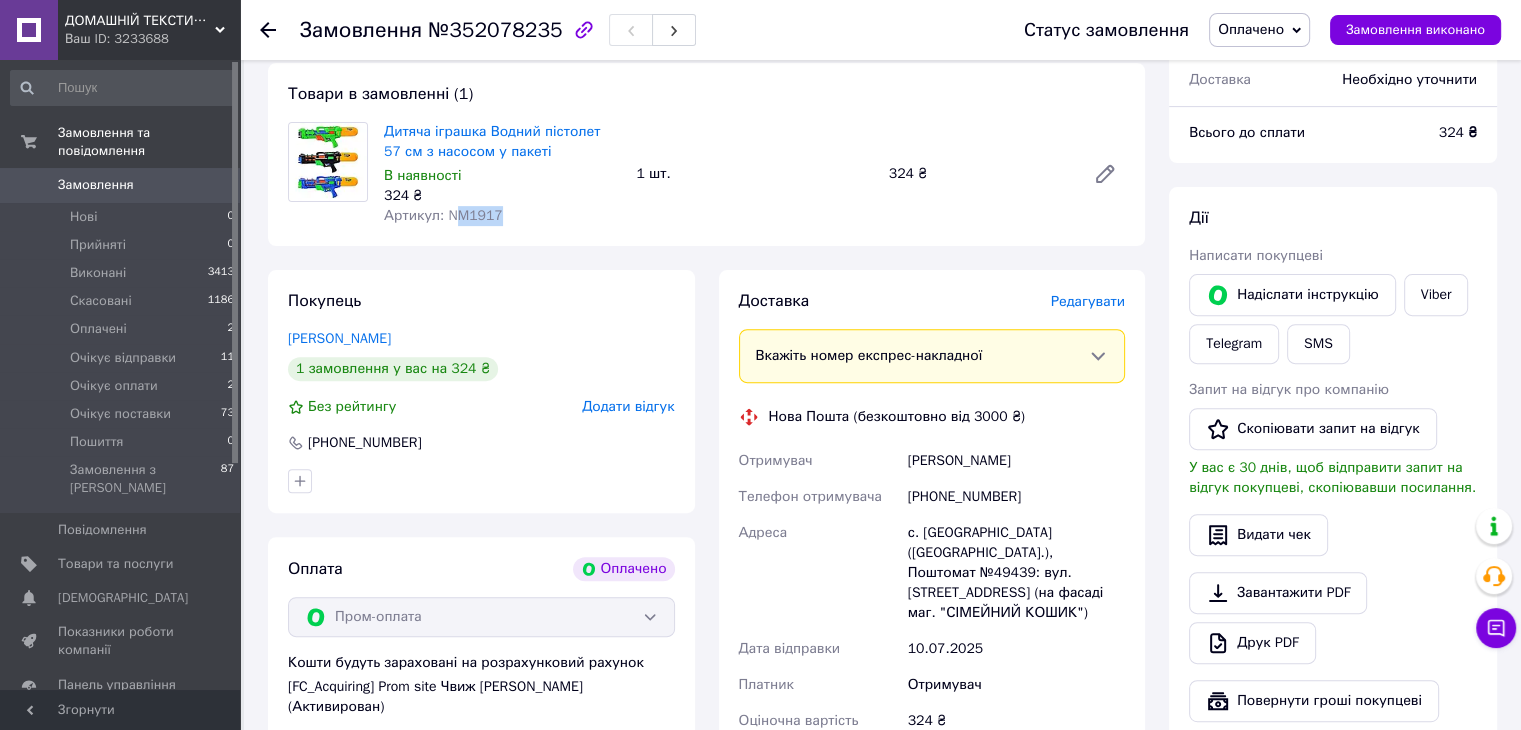 scroll, scrollTop: 700, scrollLeft: 0, axis: vertical 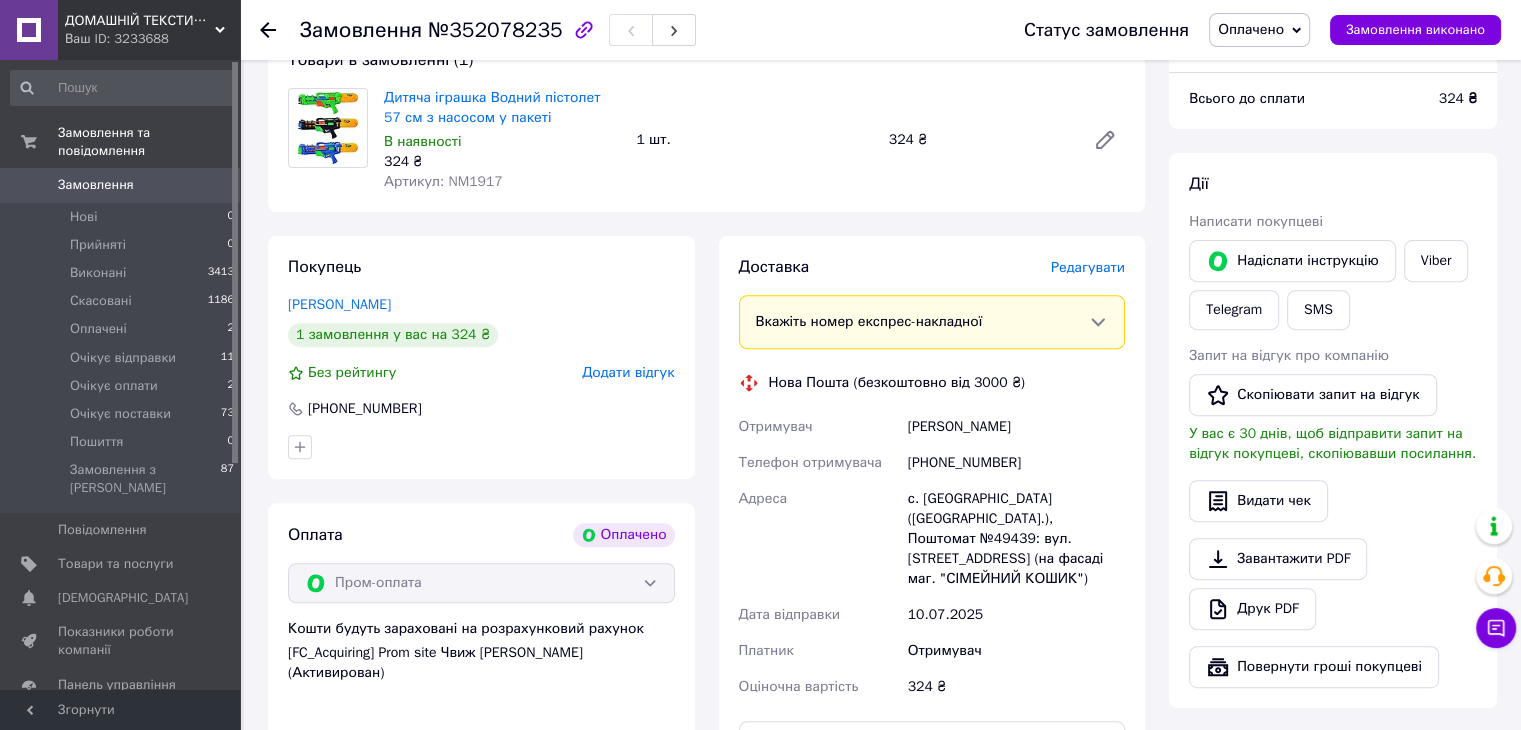 click on "[PHONE_NUMBER]" at bounding box center [1016, 463] 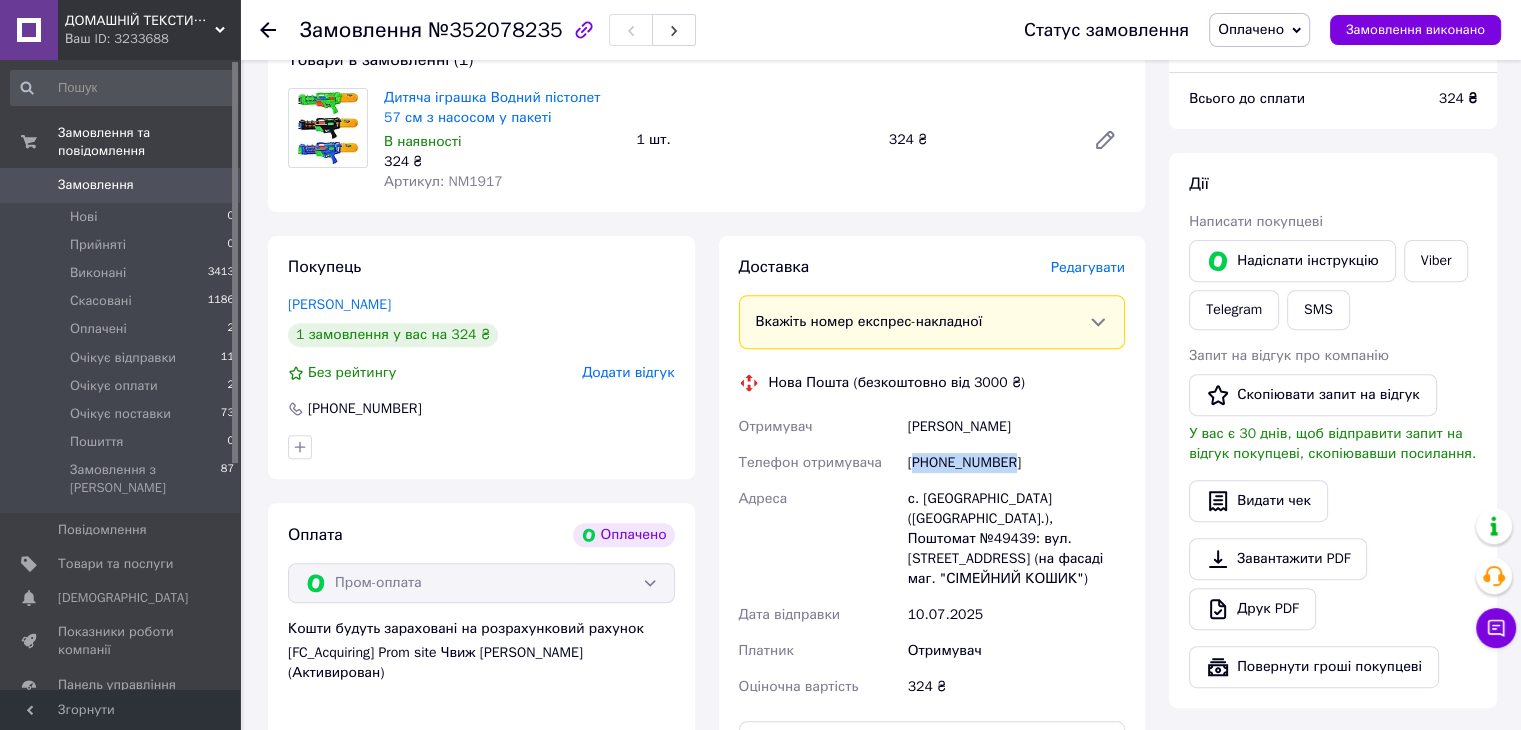 click on "[PHONE_NUMBER]" at bounding box center (1016, 463) 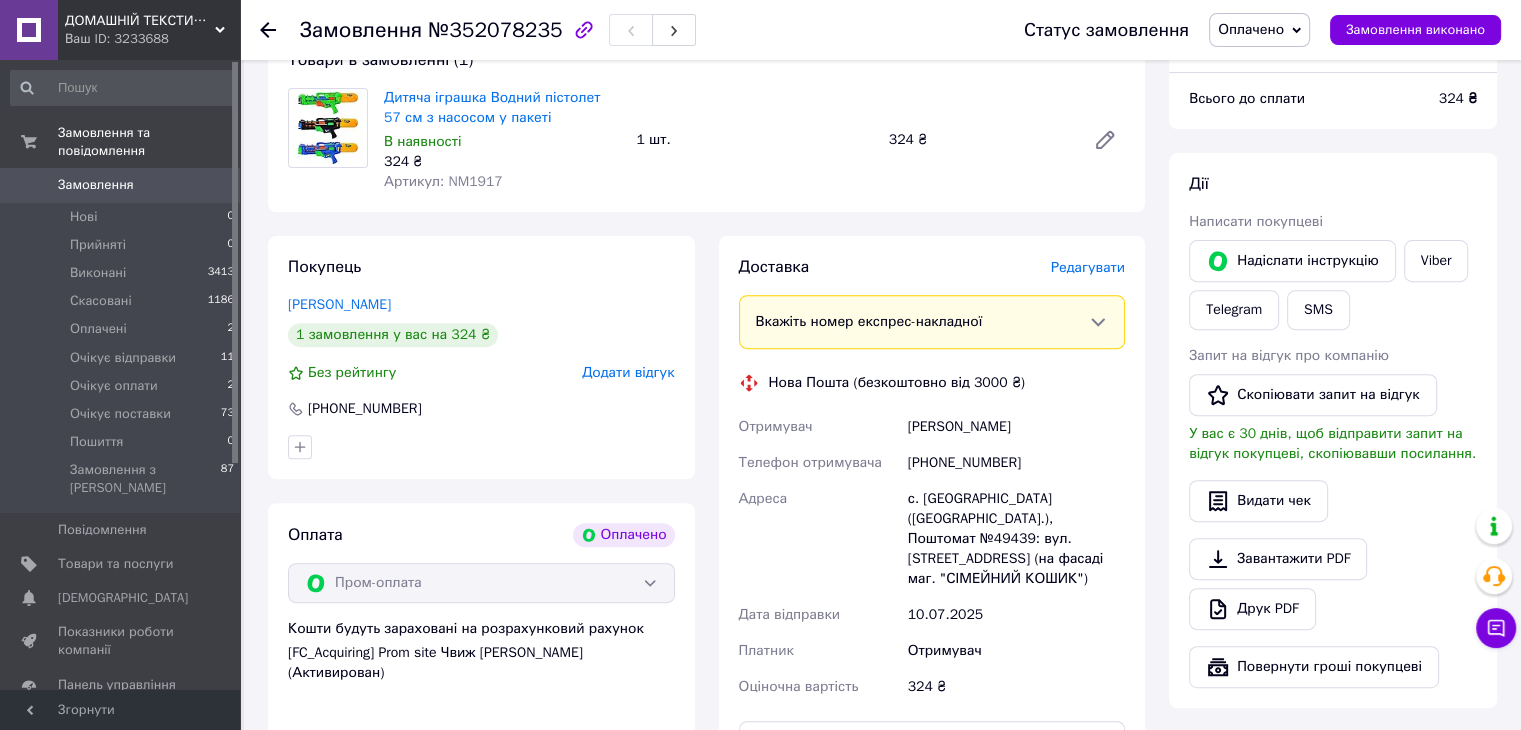 click on "с. [GEOGRAPHIC_DATA] ([GEOGRAPHIC_DATA].), Поштомат №49439: вул. [STREET_ADDRESS] (на фасаді маг. "СІМЕЙНИЙ КОШИК")" at bounding box center (1016, 539) 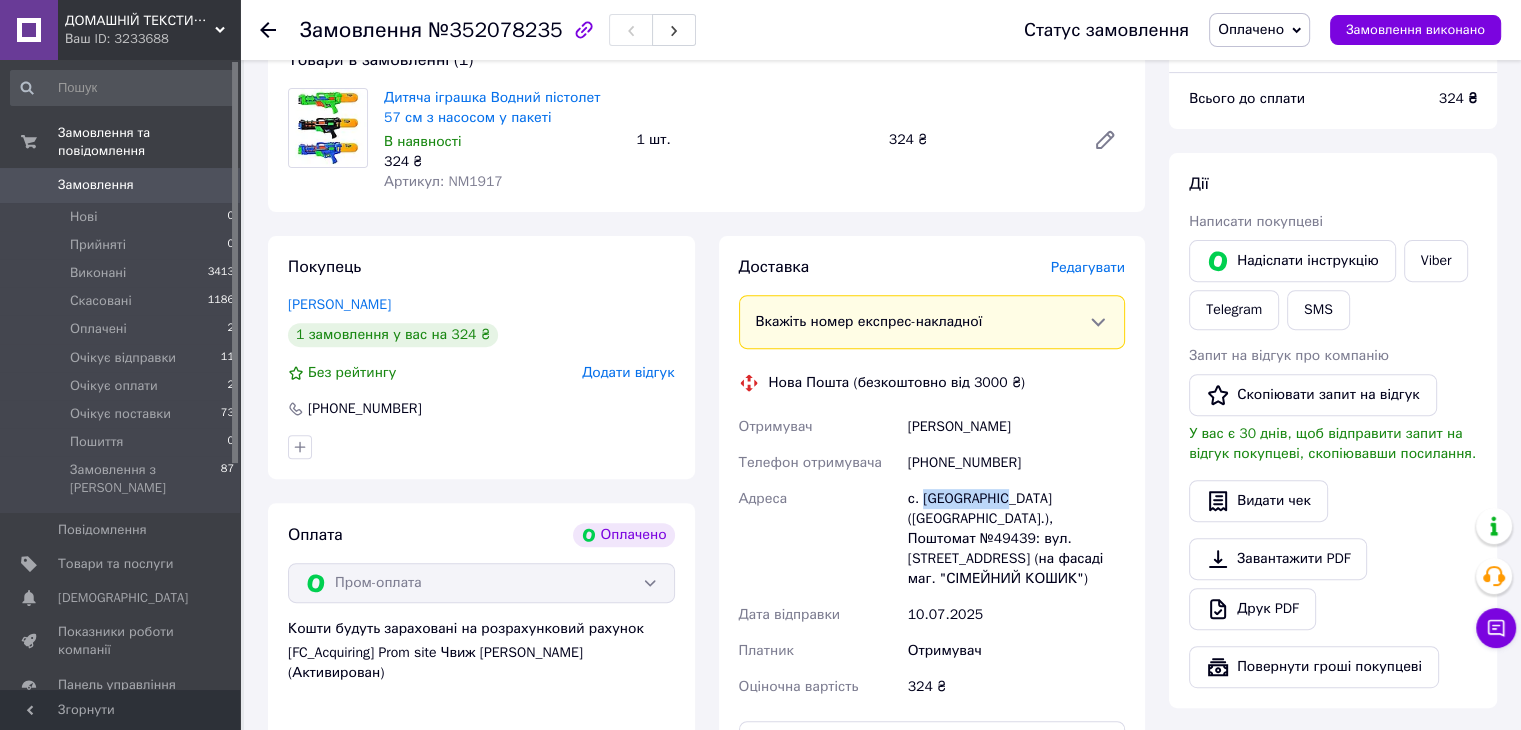 click on "с. [GEOGRAPHIC_DATA] ([GEOGRAPHIC_DATA].), Поштомат №49439: вул. [STREET_ADDRESS] (на фасаді маг. "СІМЕЙНИЙ КОШИК")" at bounding box center [1016, 539] 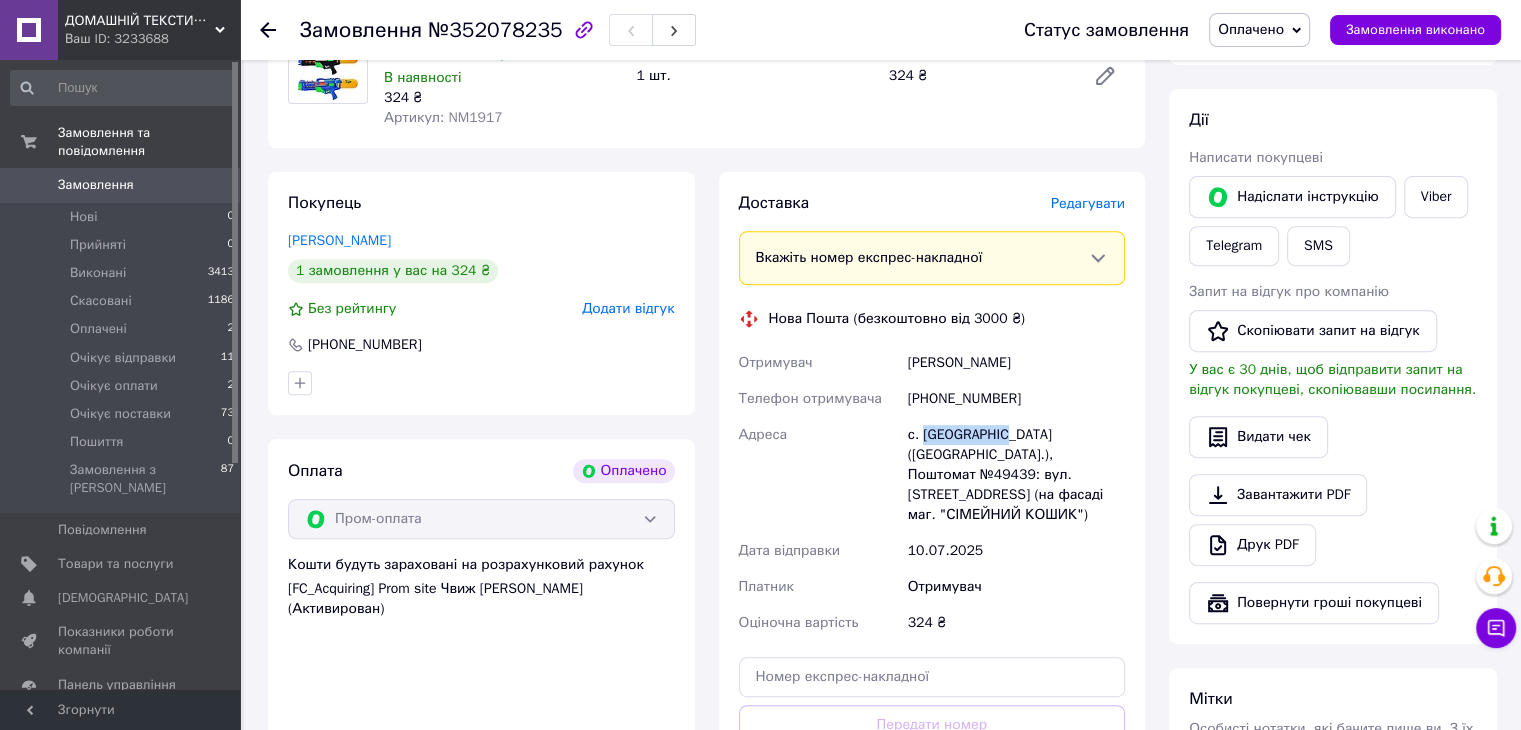 scroll, scrollTop: 800, scrollLeft: 0, axis: vertical 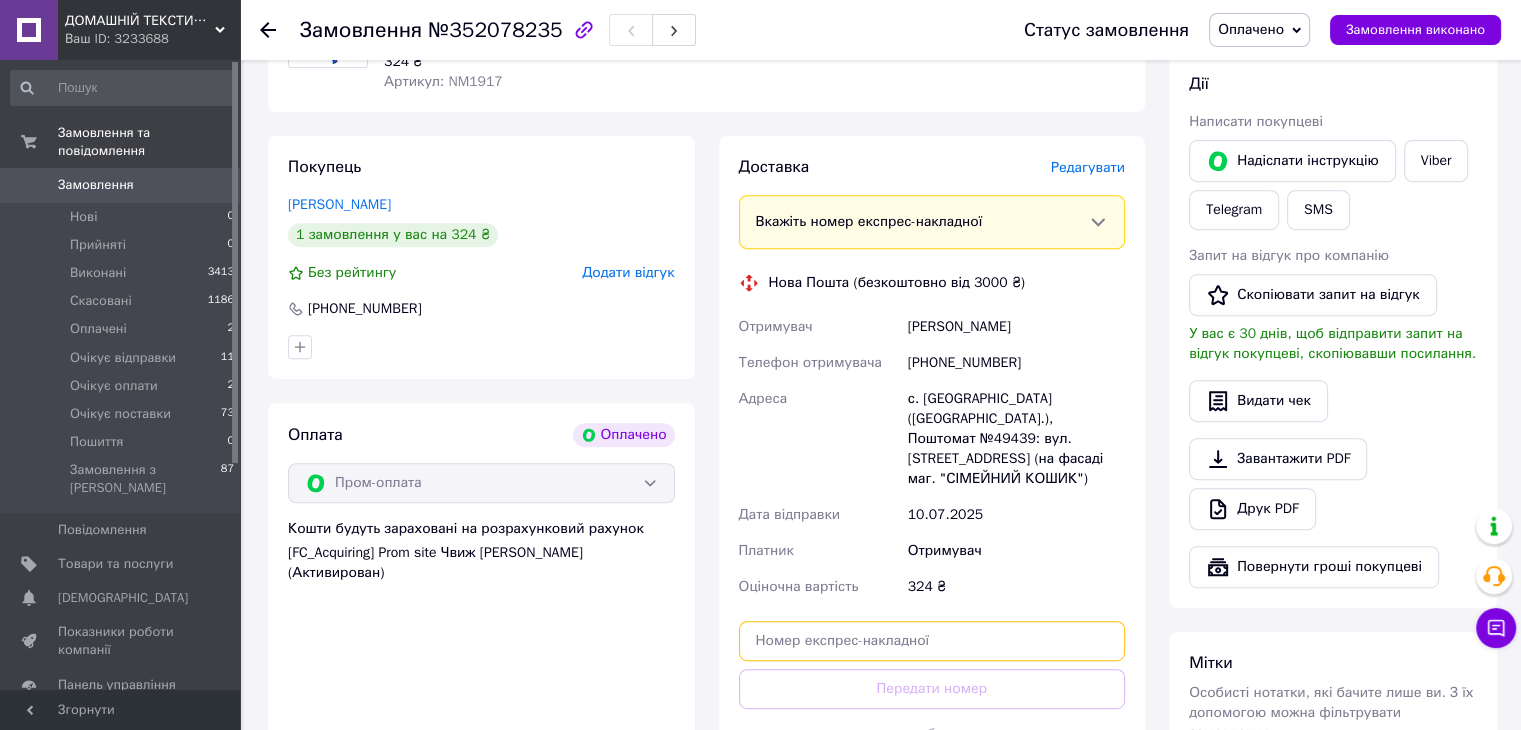 paste on "20451203243933" 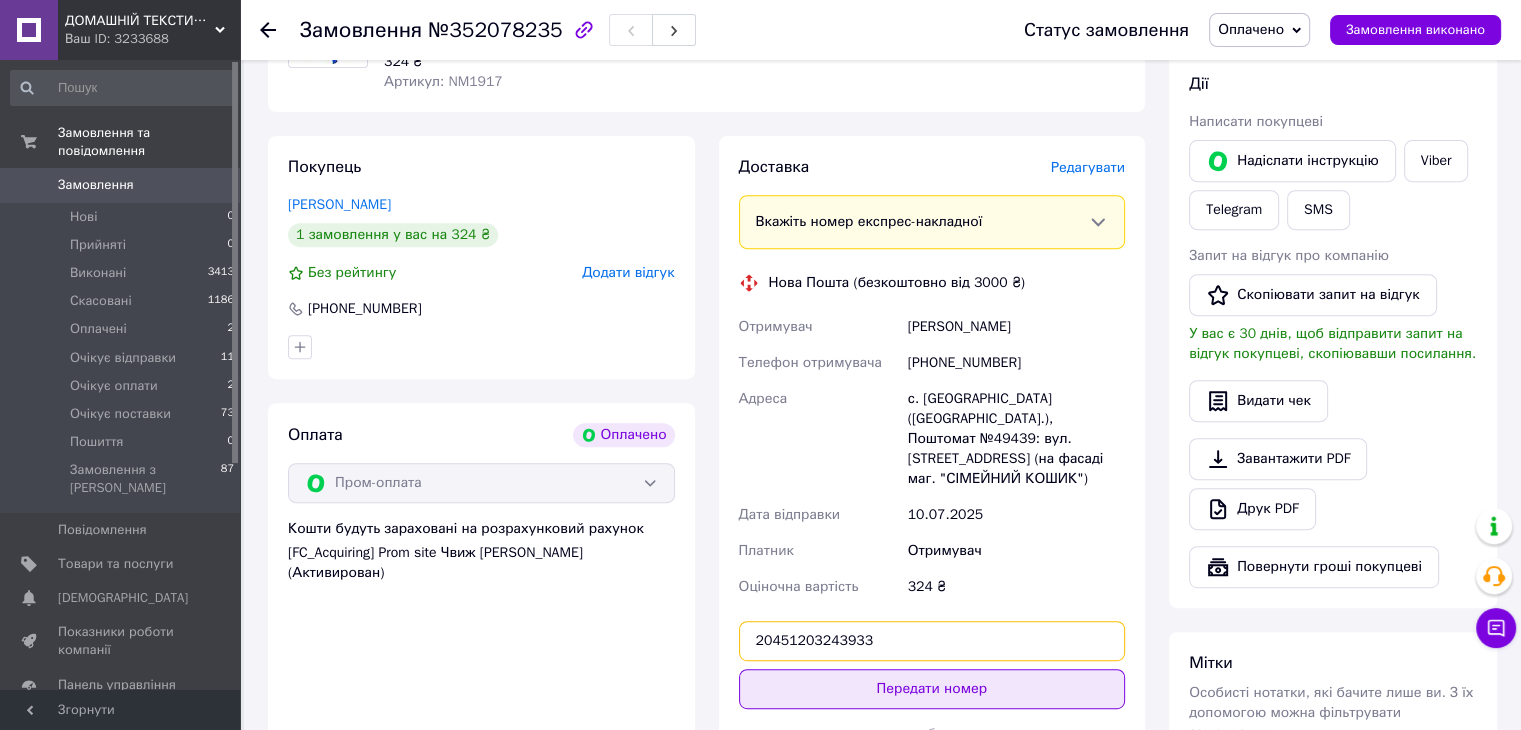 type on "20451203243933" 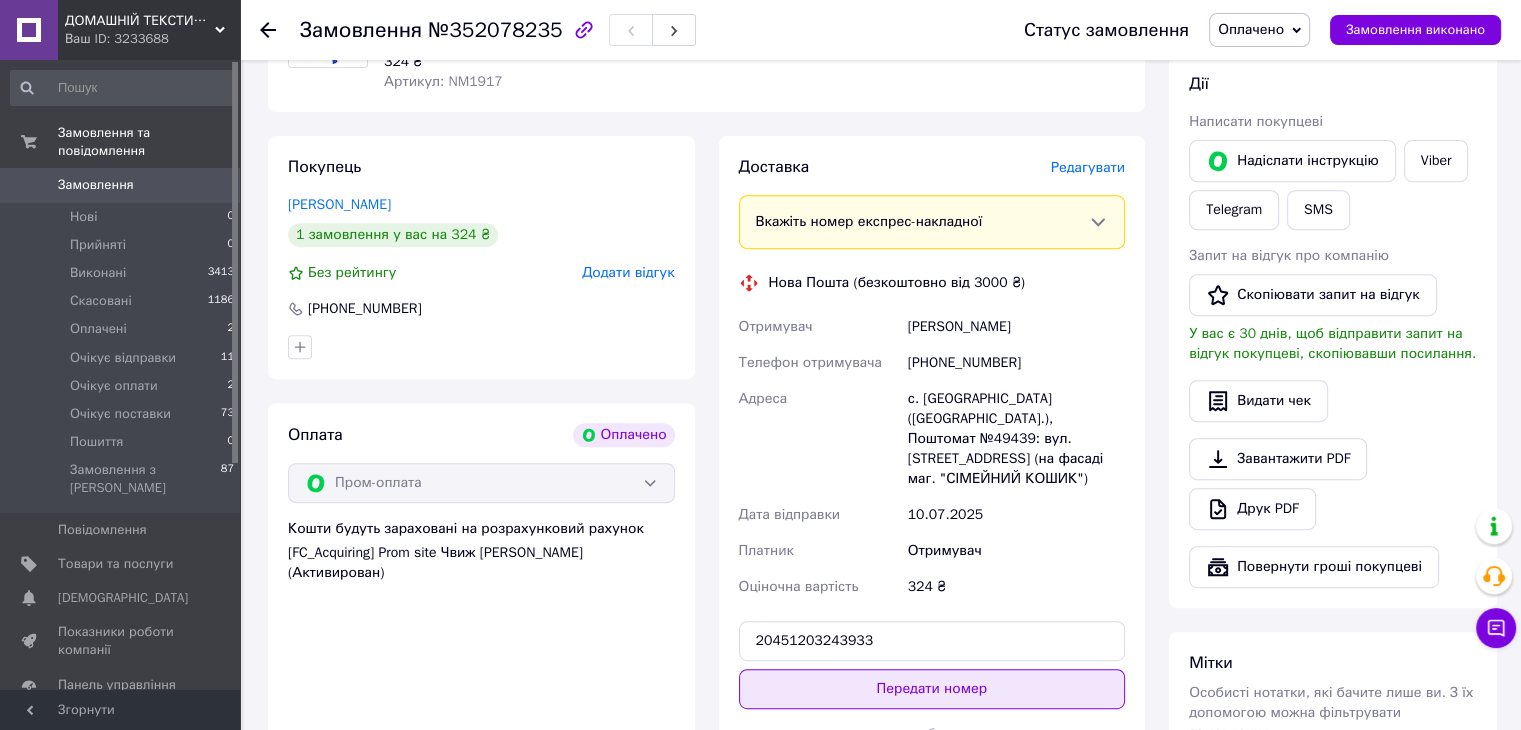 click on "Передати номер" at bounding box center (932, 689) 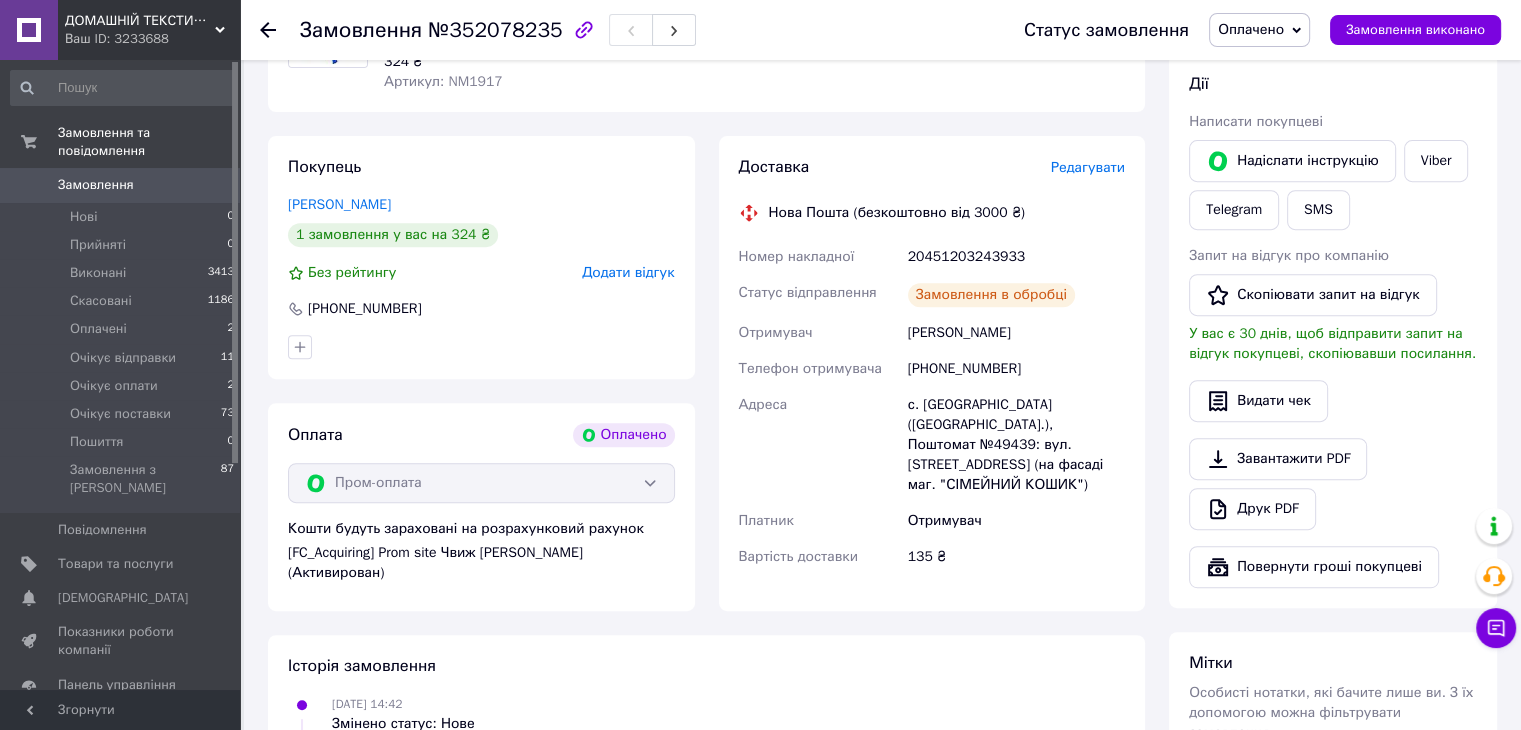 click on "Оплачено" at bounding box center [1251, 29] 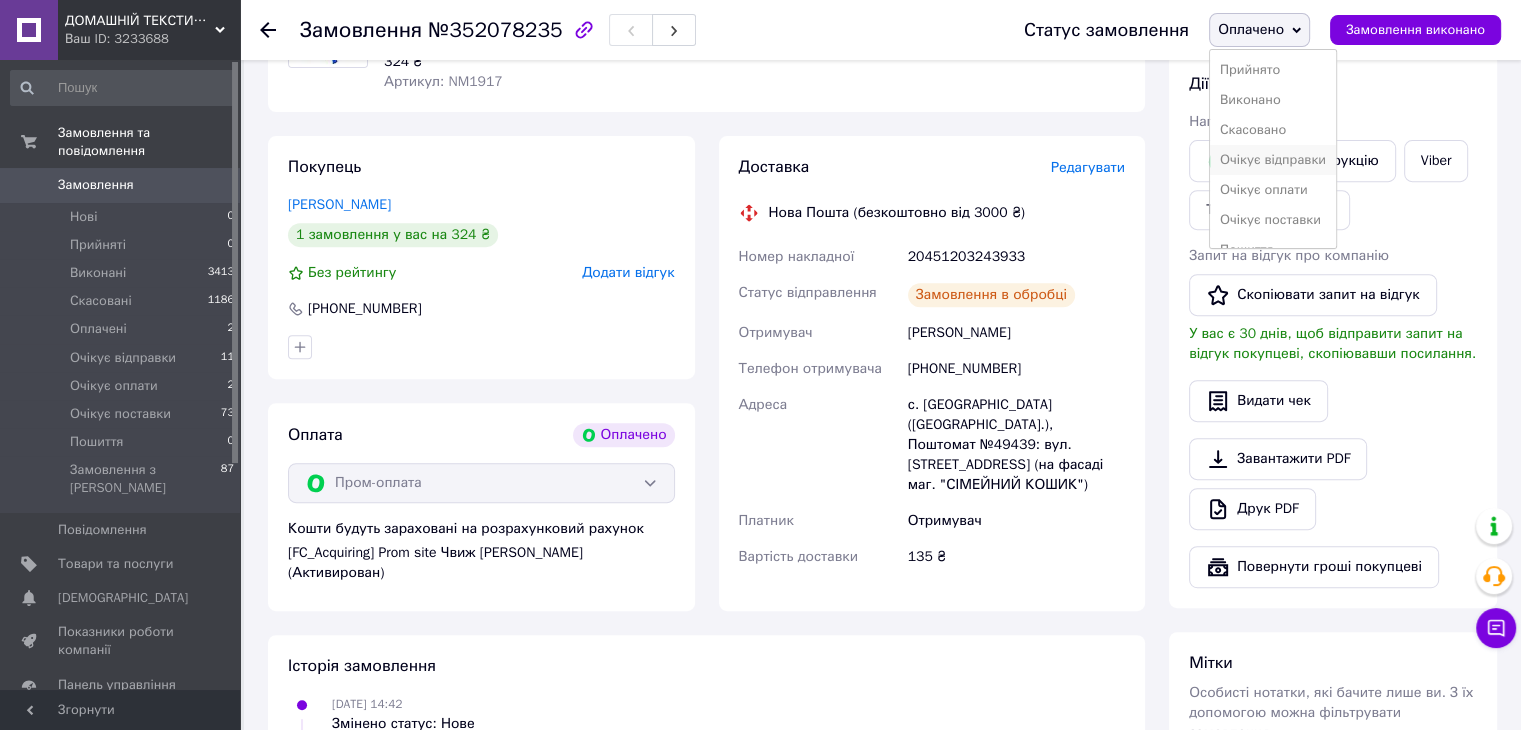 click on "Очікує відправки" at bounding box center [1273, 160] 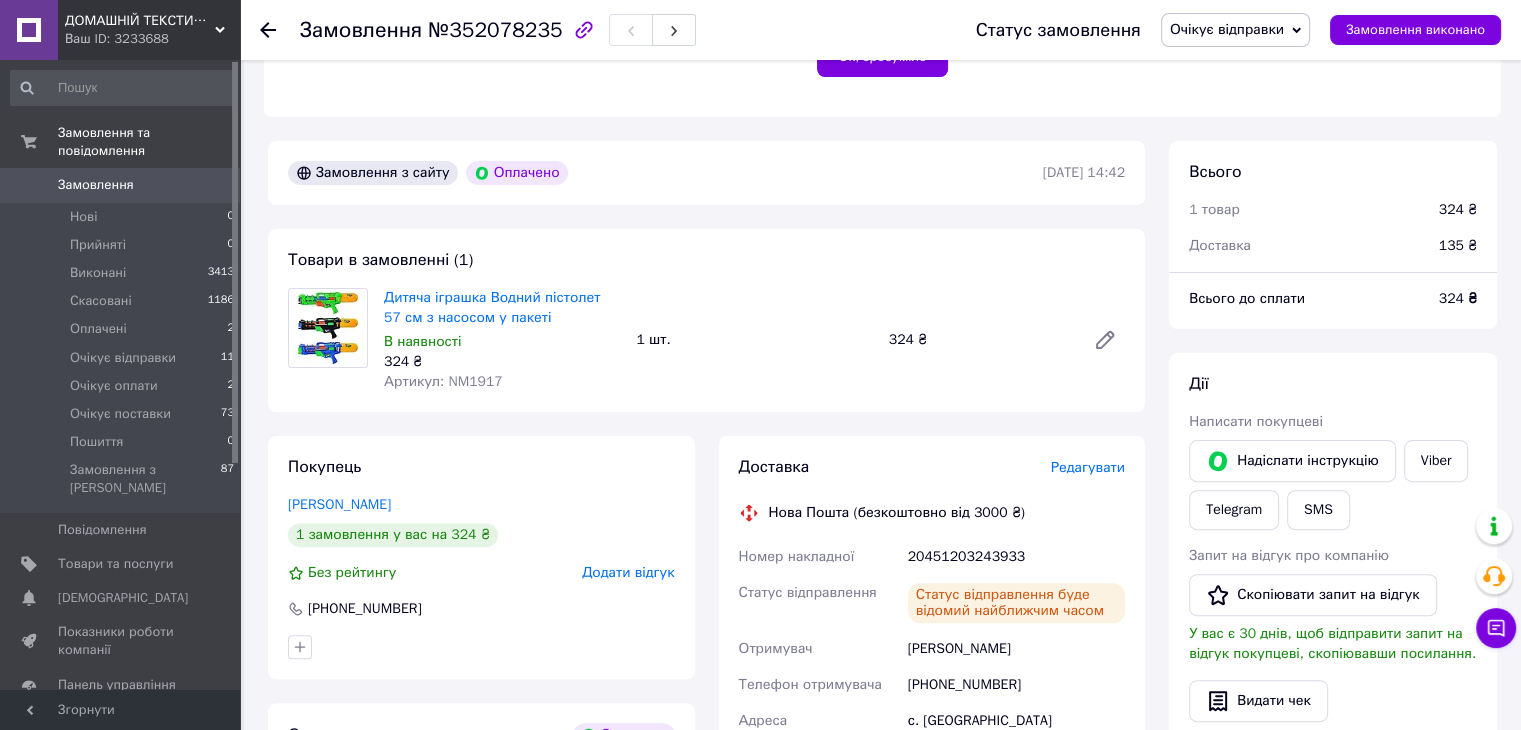 scroll, scrollTop: 600, scrollLeft: 0, axis: vertical 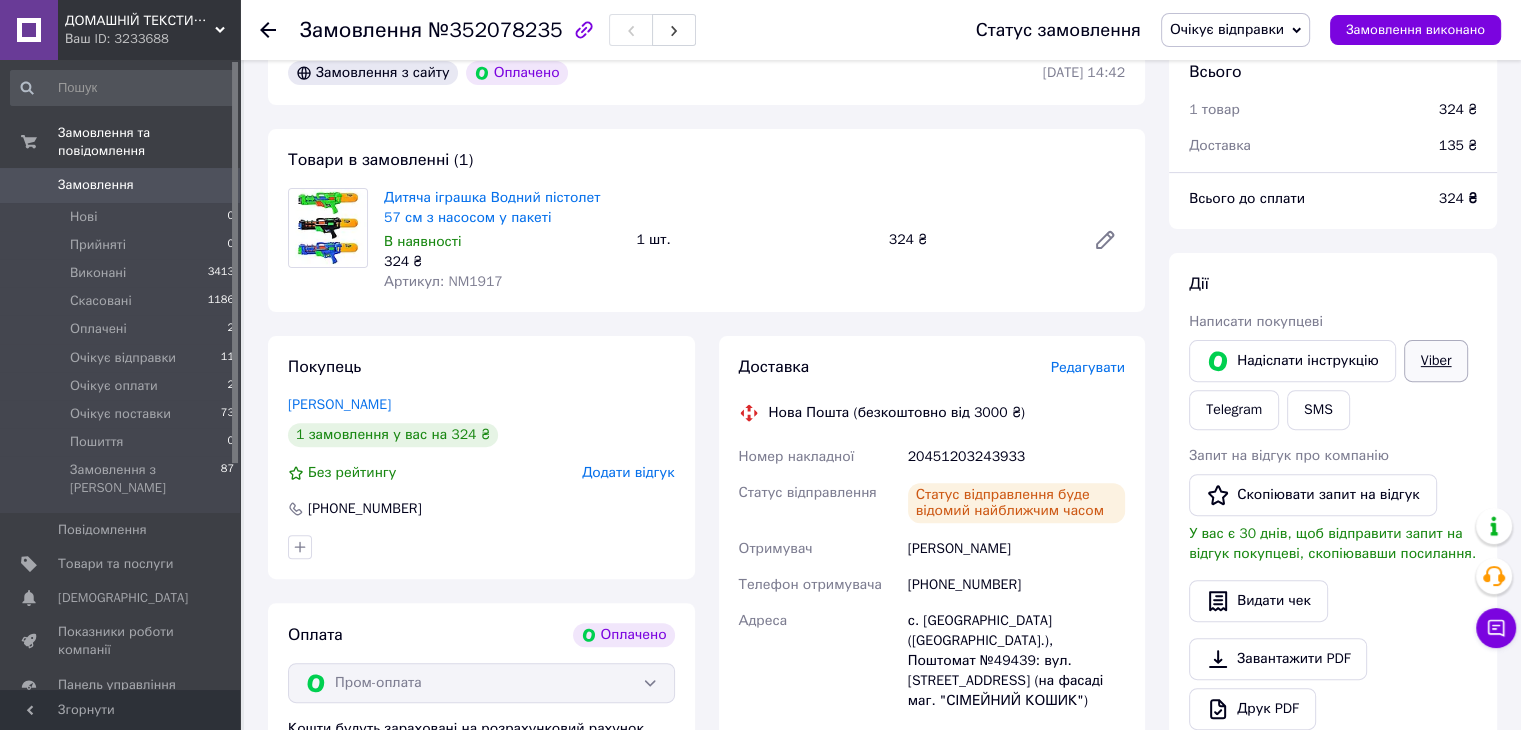 click on "Viber" at bounding box center (1436, 361) 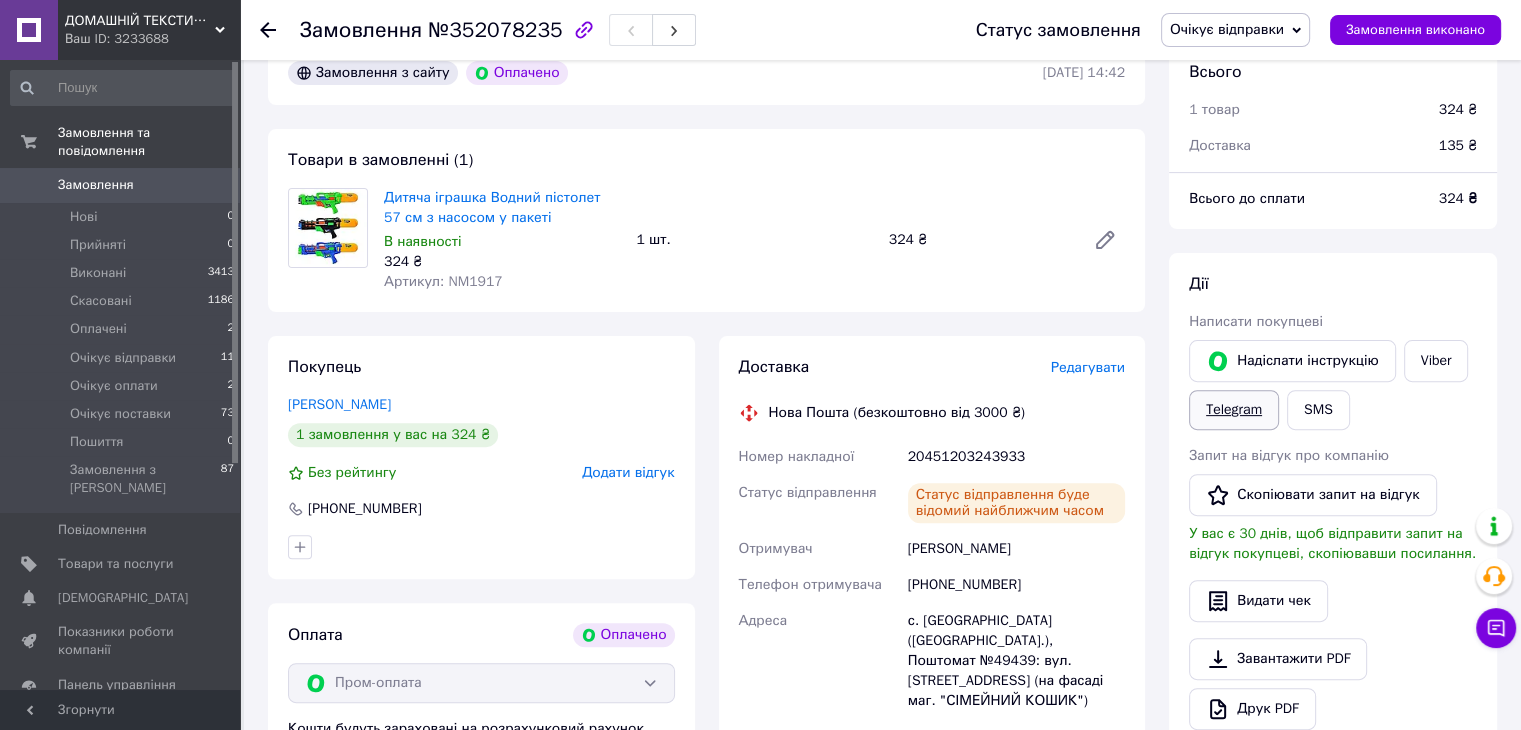 click on "Telegram" at bounding box center (1234, 410) 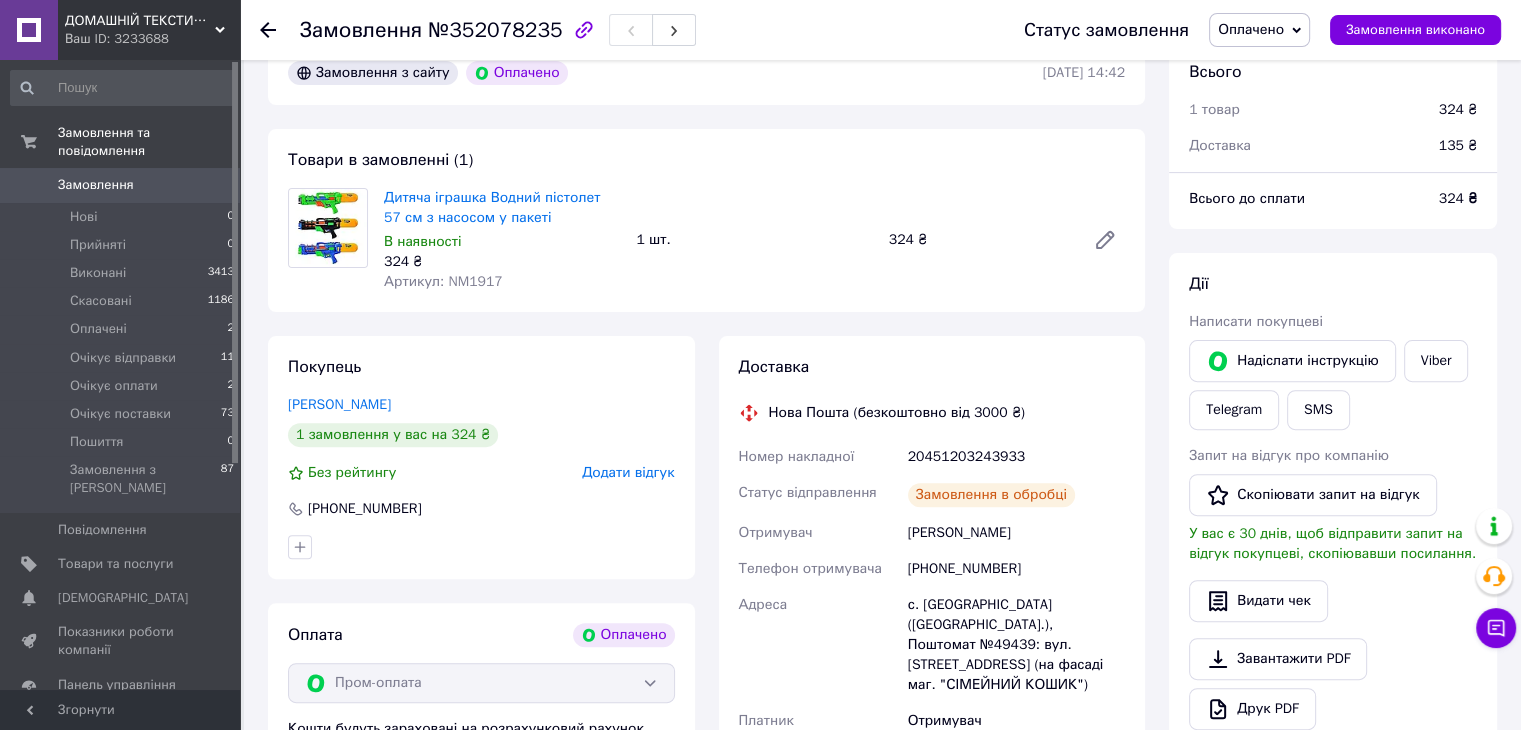 scroll, scrollTop: 600, scrollLeft: 0, axis: vertical 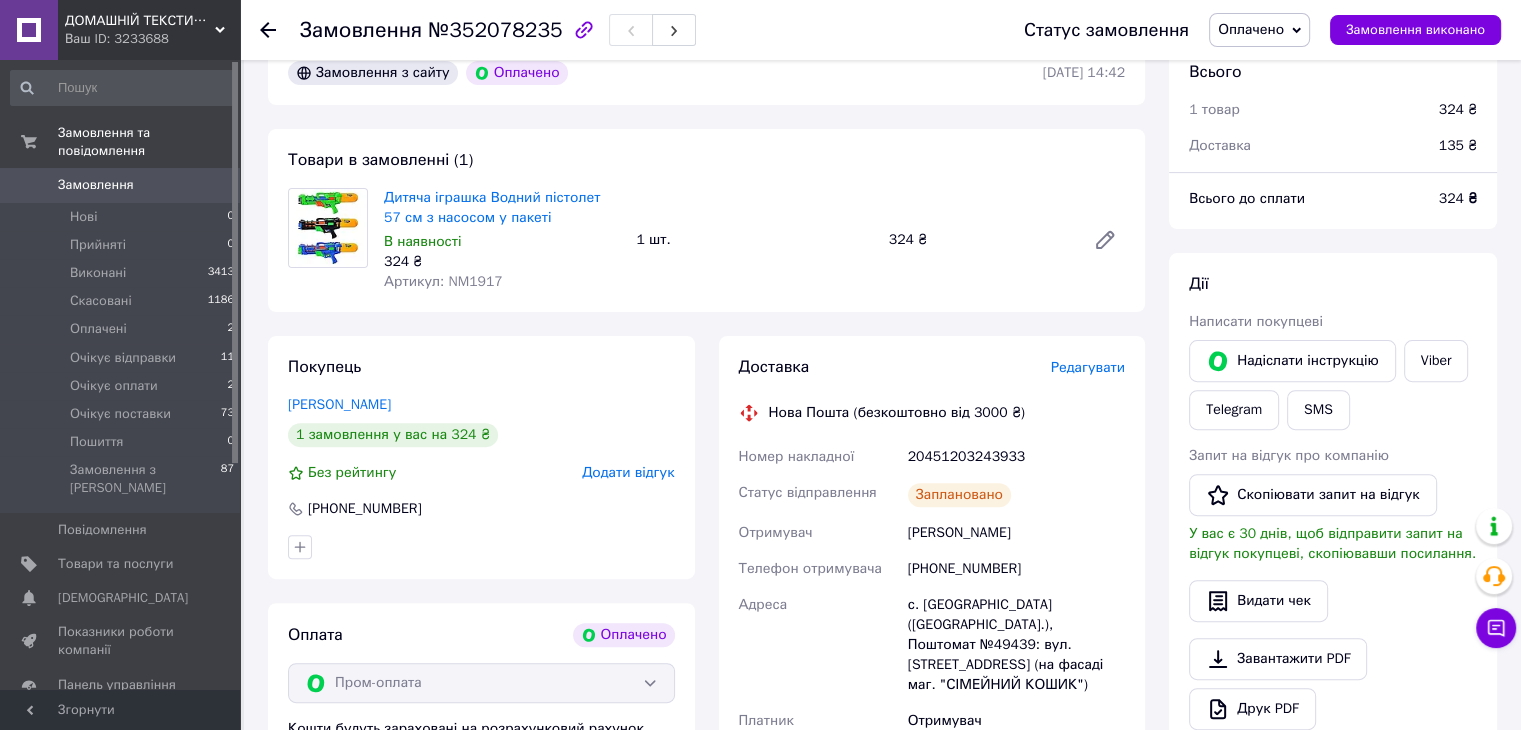 drag, startPoint x: 949, startPoint y: 521, endPoint x: 949, endPoint y: 537, distance: 16 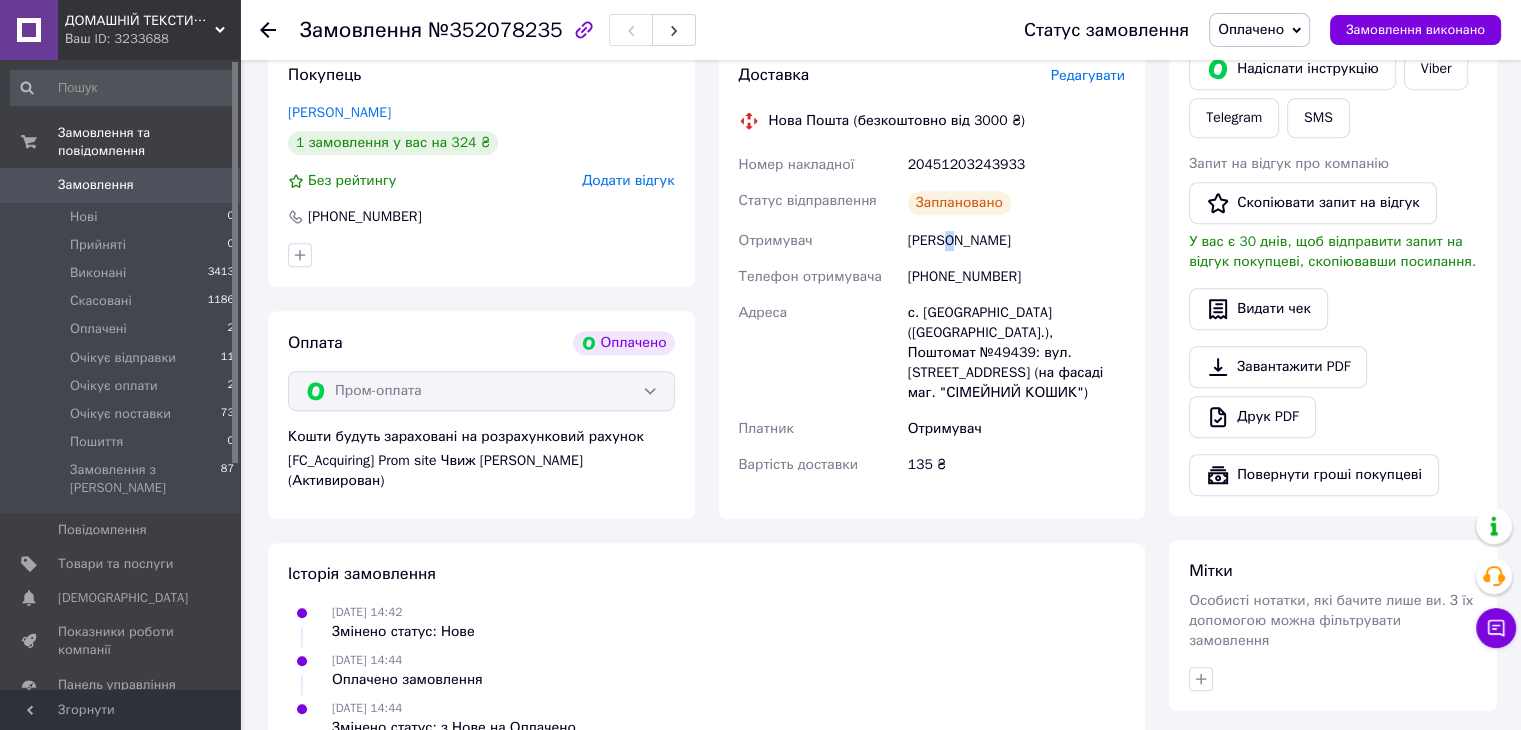 scroll, scrollTop: 1000, scrollLeft: 0, axis: vertical 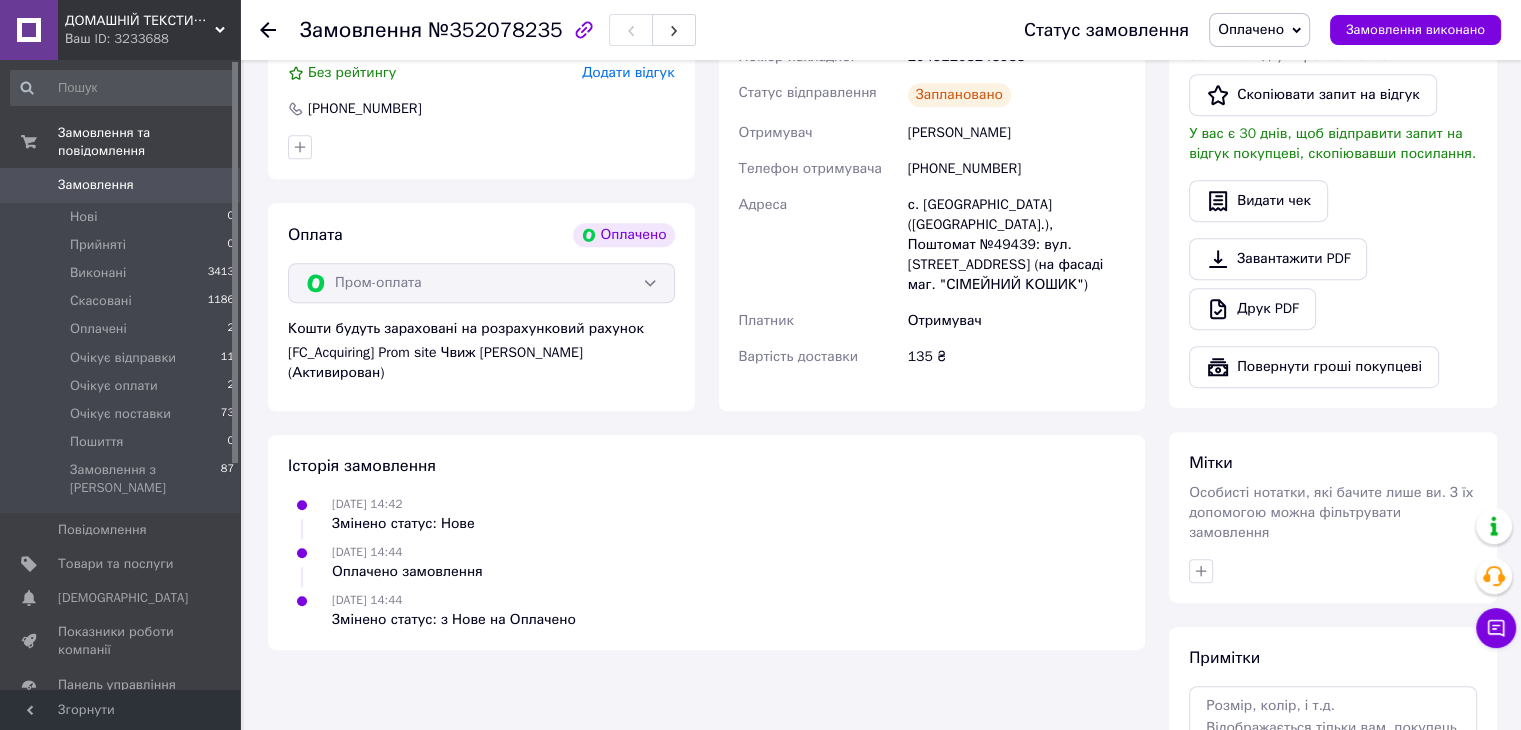 drag, startPoint x: 1213, startPoint y: 484, endPoint x: 1196, endPoint y: 459, distance: 30.232433 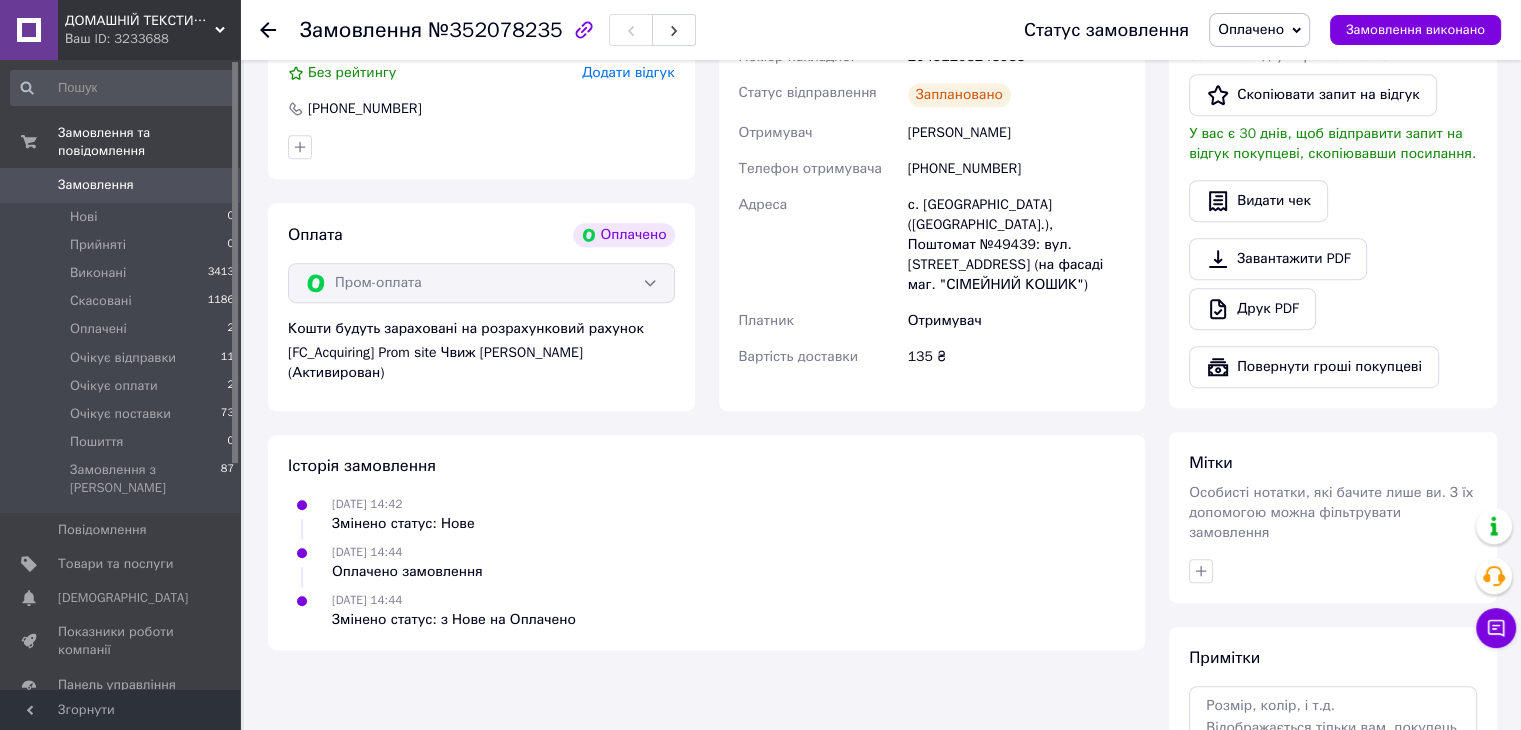 scroll, scrollTop: 1164, scrollLeft: 0, axis: vertical 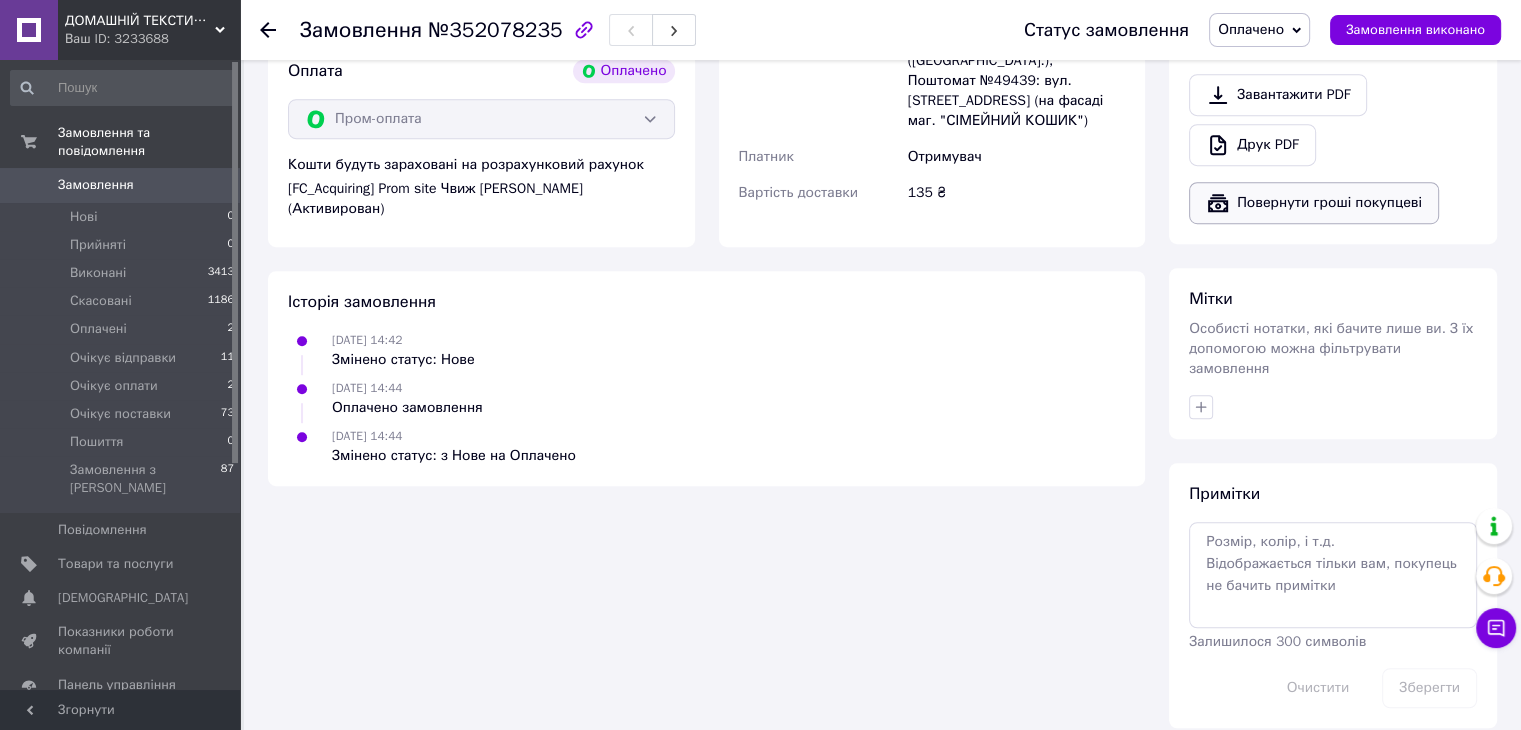 click 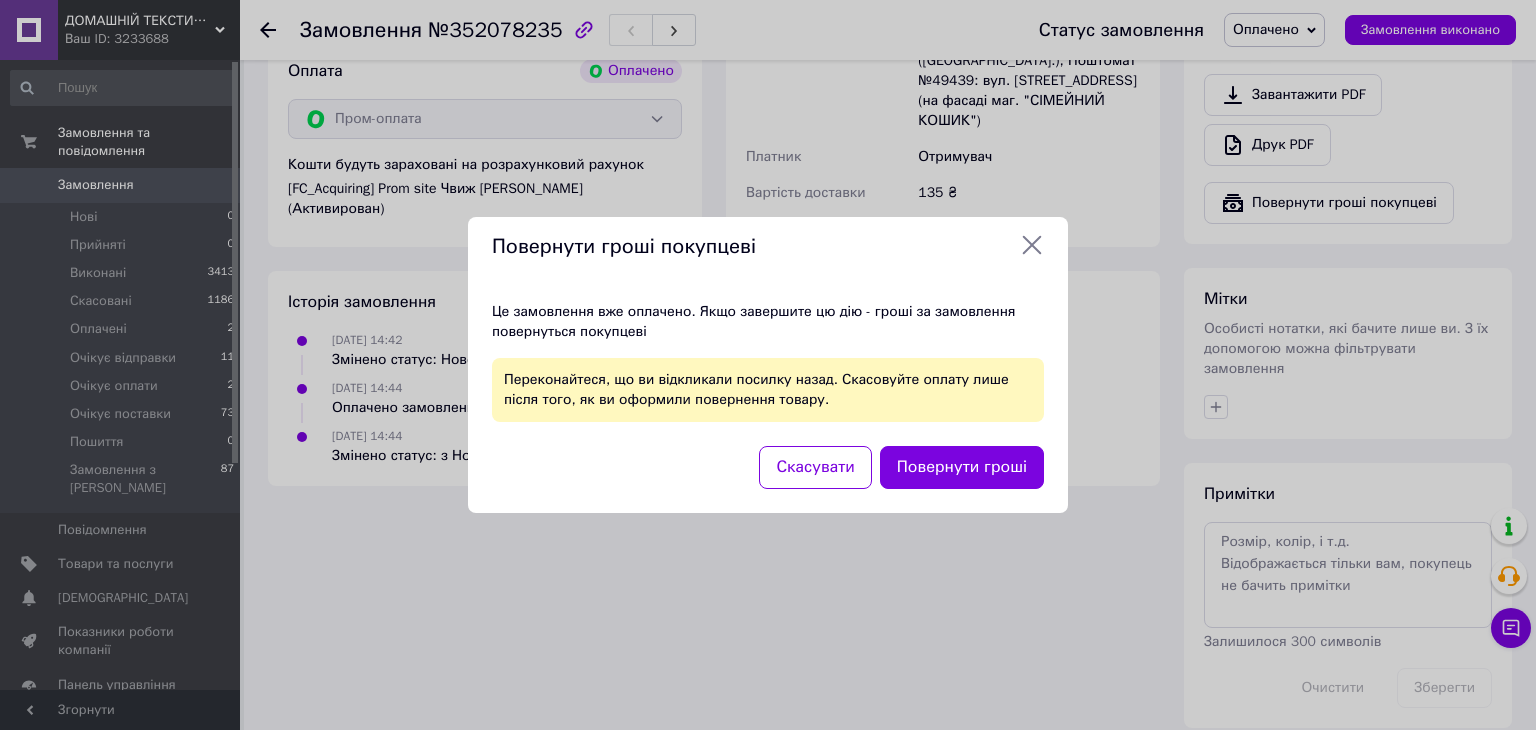 click on "Повернути гроші покупцеві Це замовлення вже оплачено. Якщо завершите цю
дію - гроші за замовлення повернуться покупцеві Переконайтеся, що ви відкликали посилку назад. Скасовуйте оплату лише після того, як ви оформили повернення товару. Скасувати Повернути гроші" at bounding box center (768, 365) 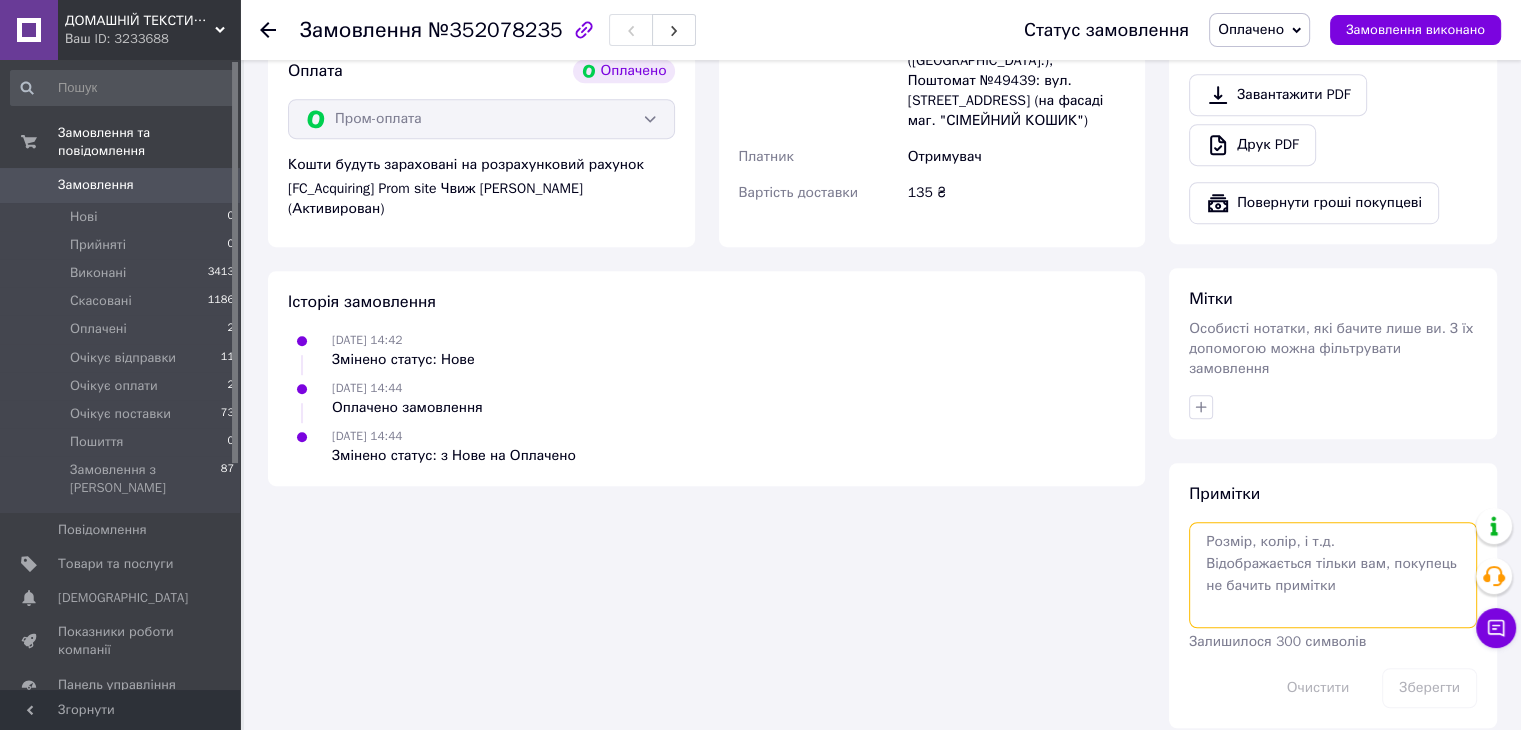 click at bounding box center (1333, 575) 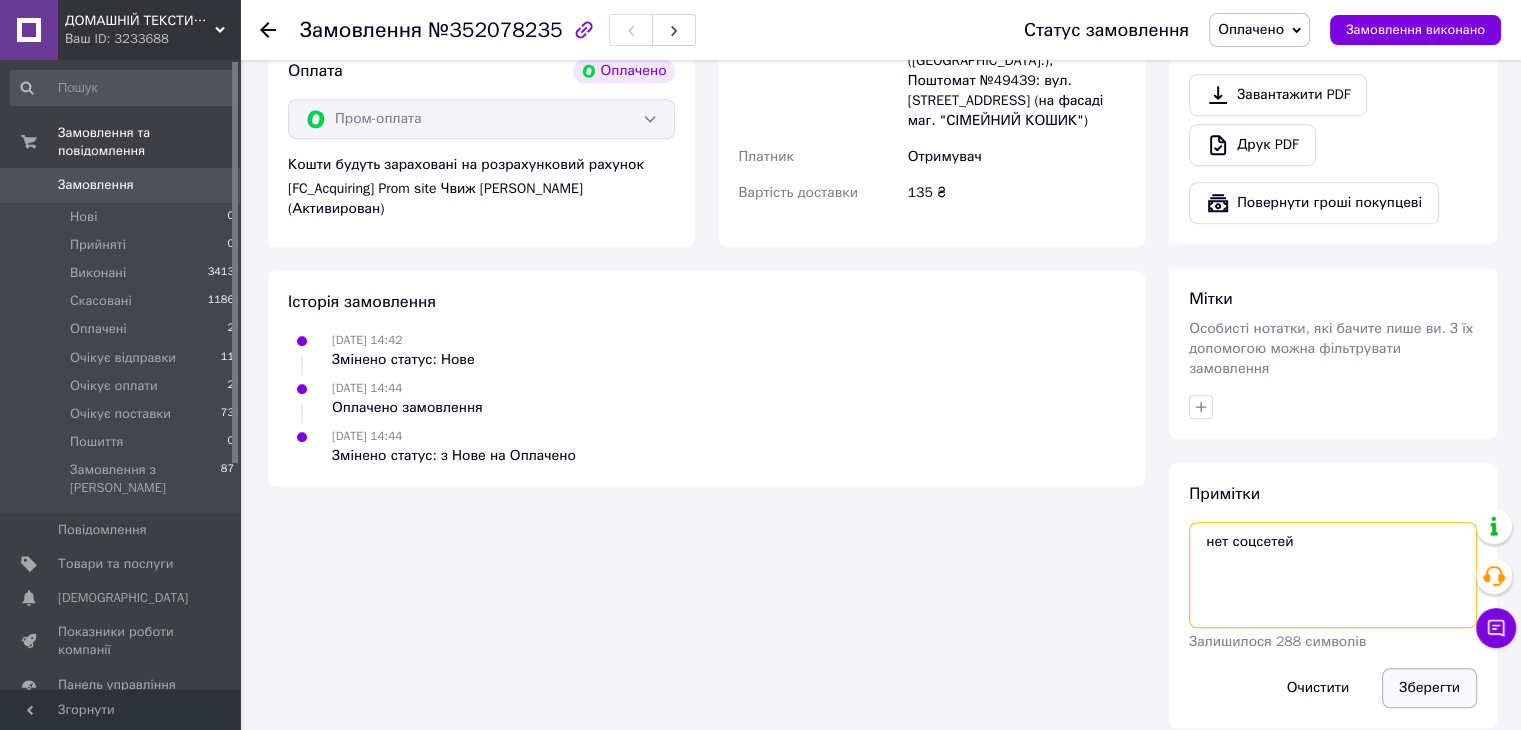 type on "нет соцсетей" 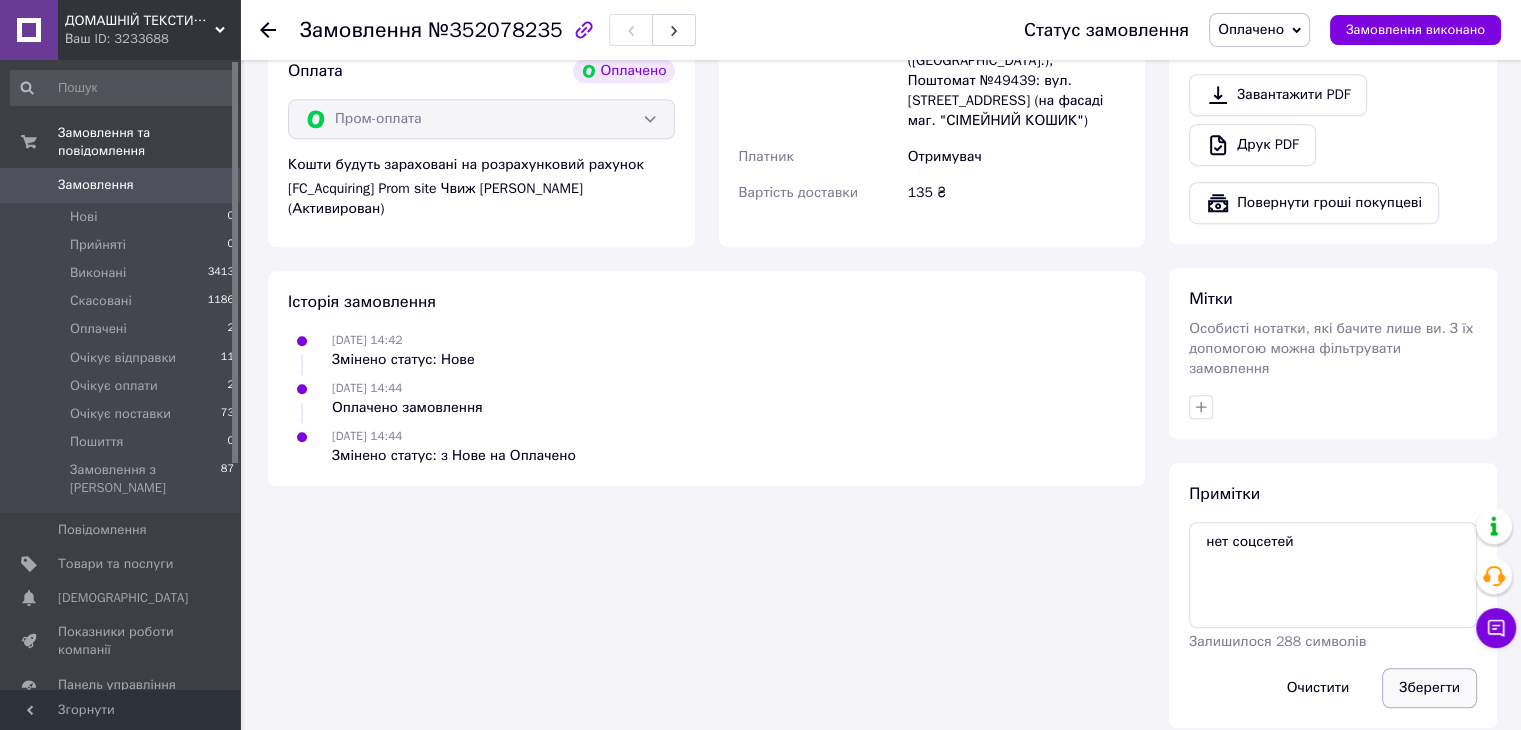 click on "Зберегти" at bounding box center [1429, 688] 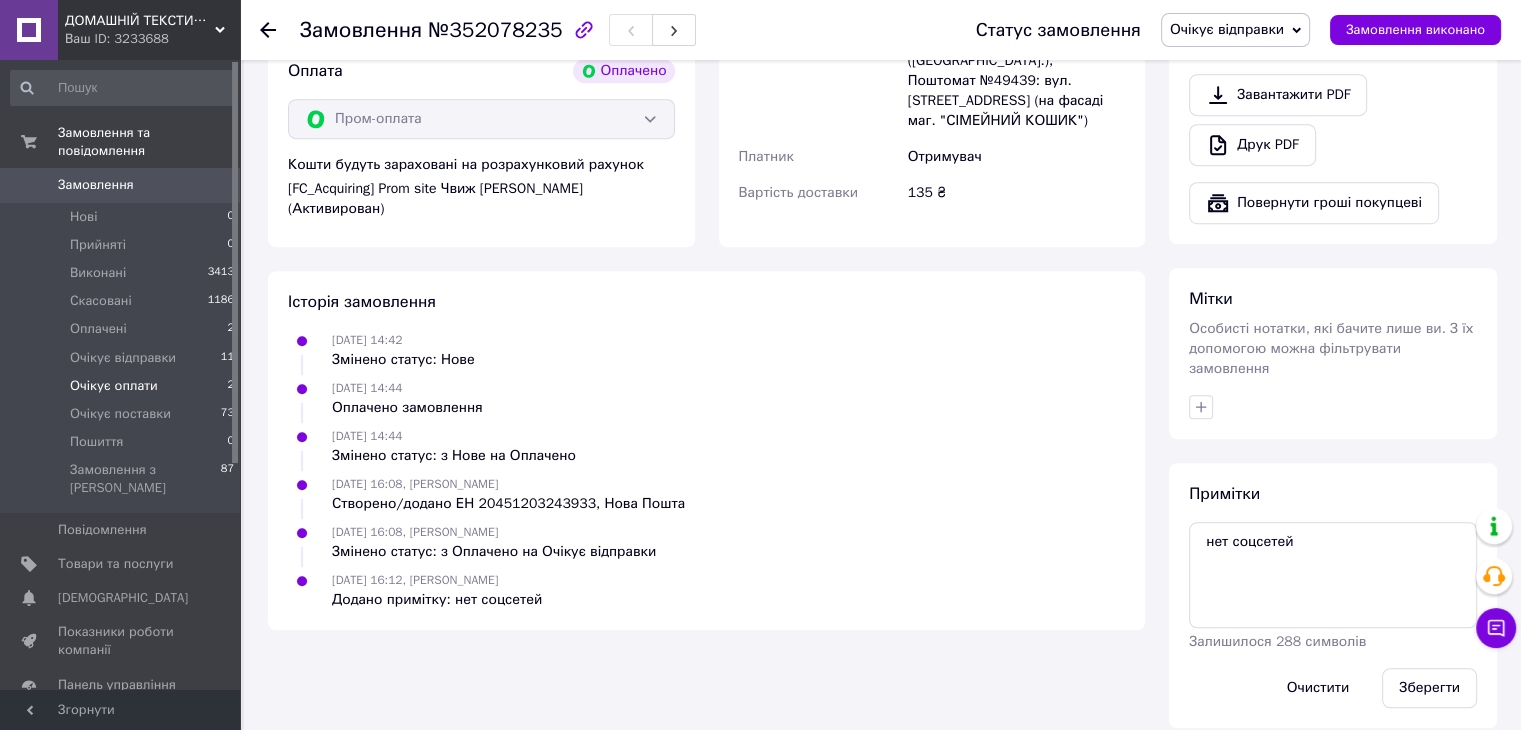click on "Очікує оплати" at bounding box center [114, 386] 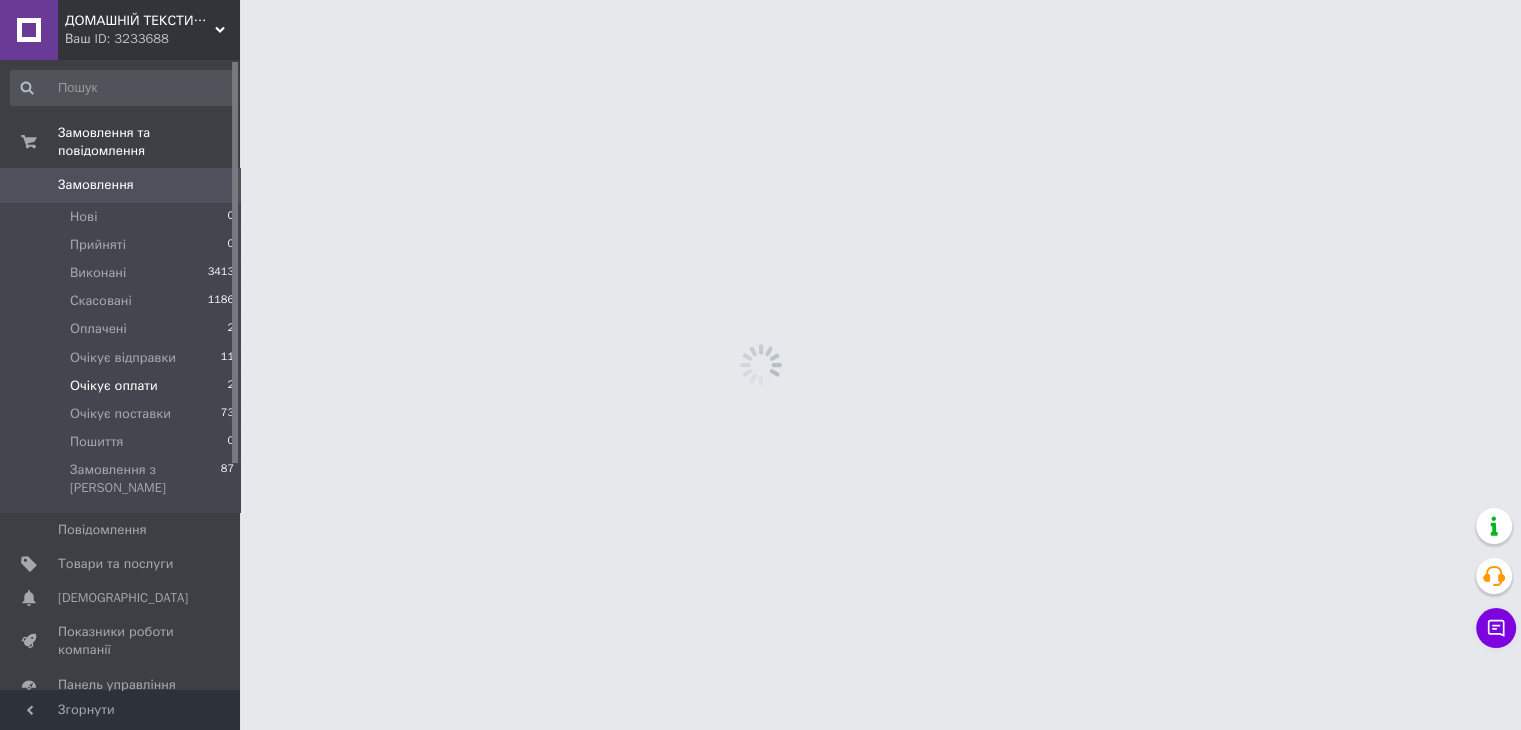 scroll, scrollTop: 0, scrollLeft: 0, axis: both 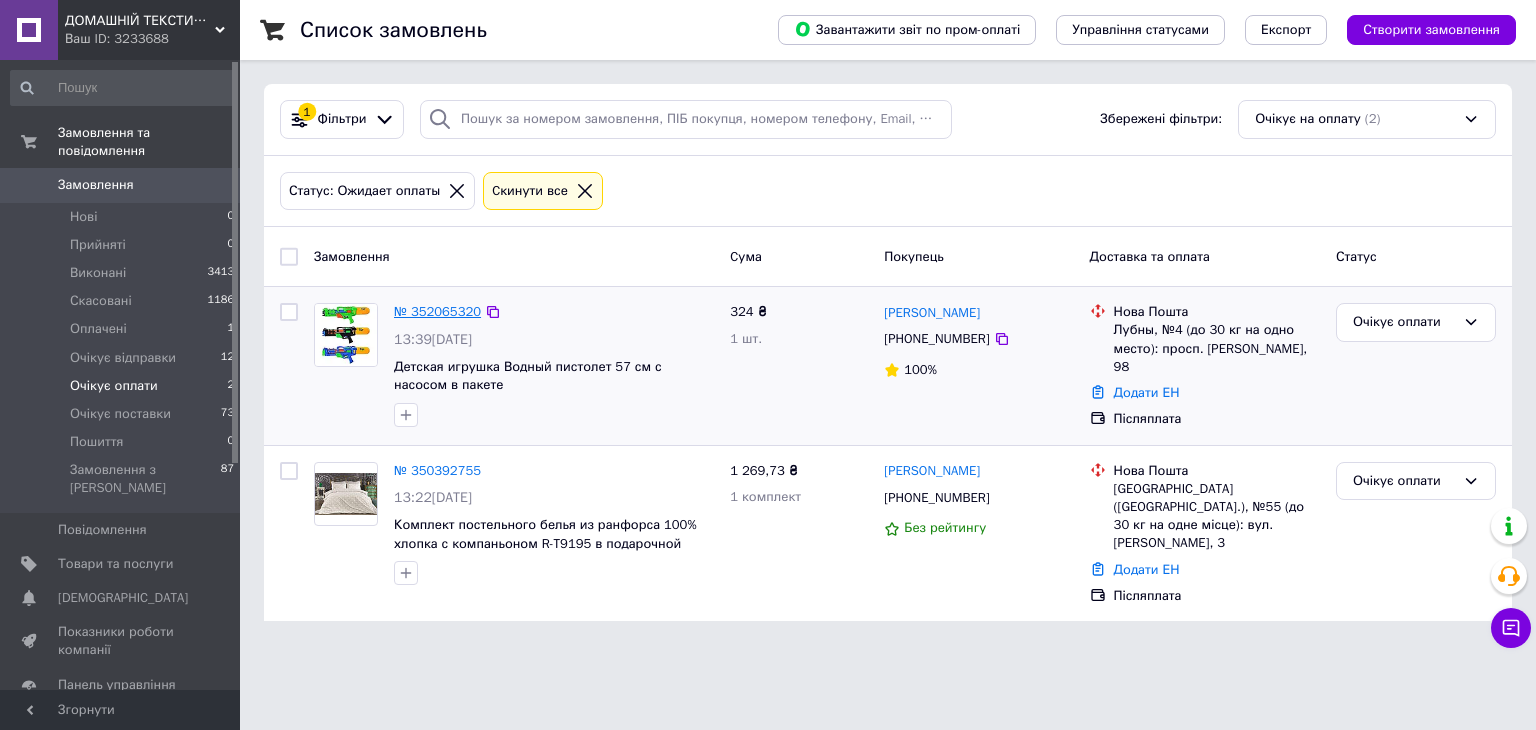 click on "№ 352065320" at bounding box center [437, 311] 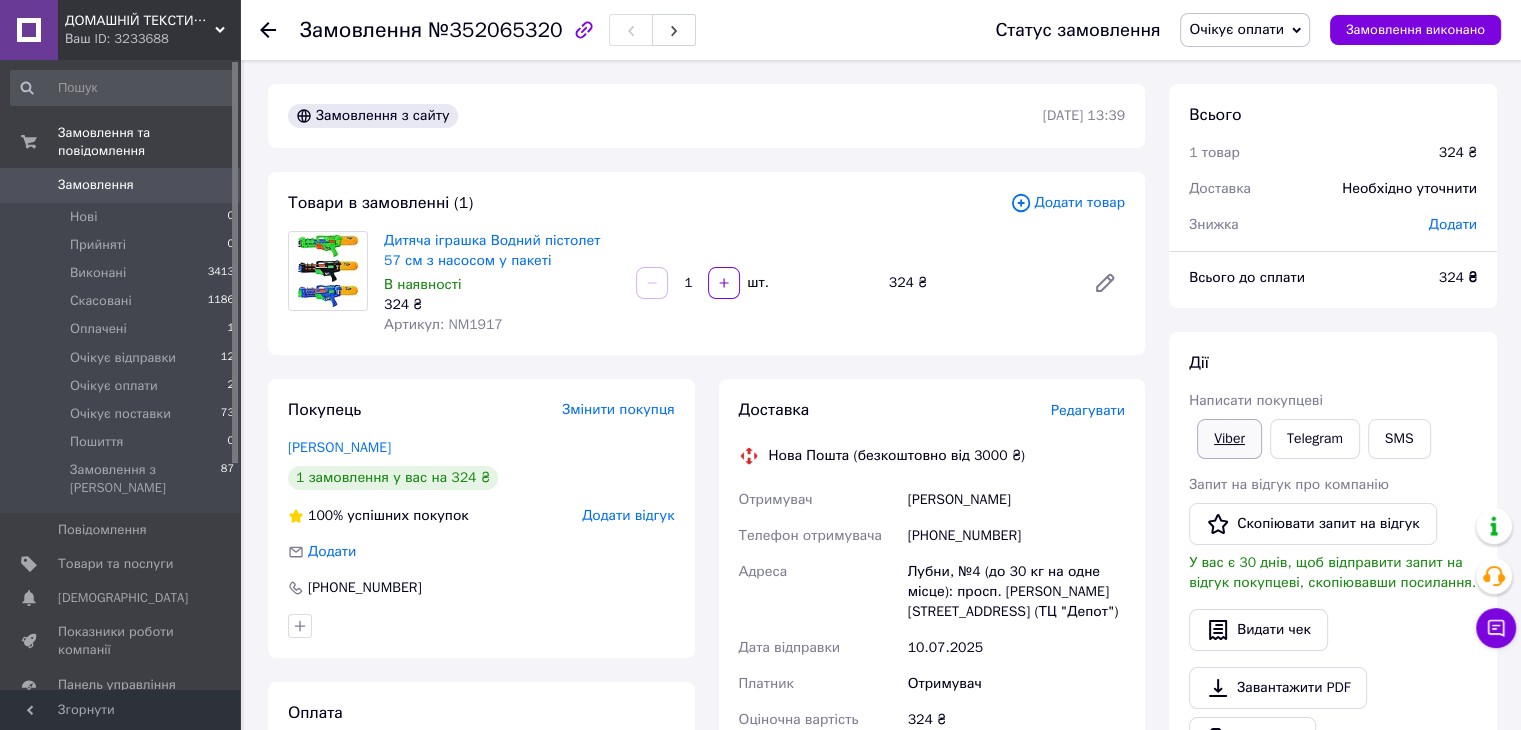 click on "Viber" at bounding box center (1229, 439) 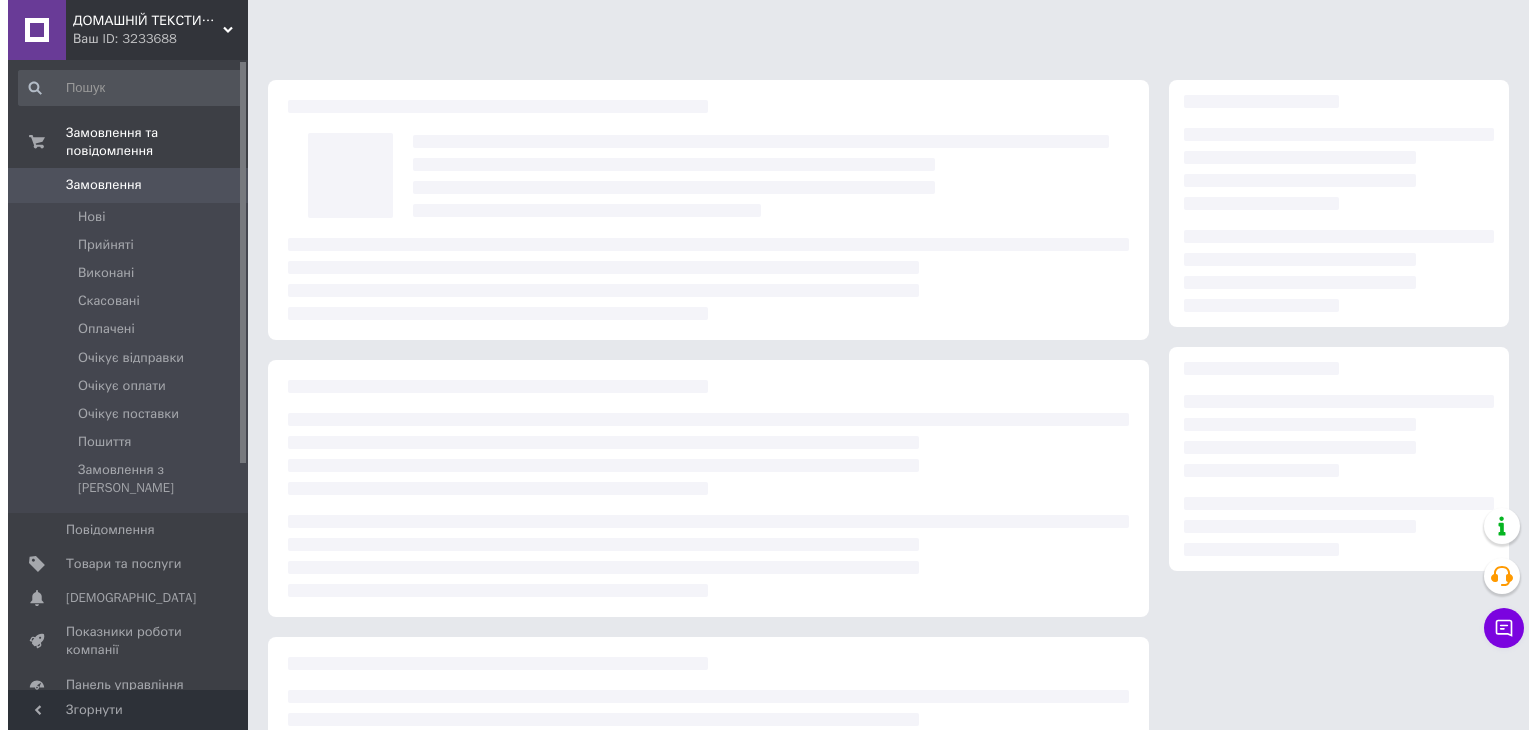 scroll, scrollTop: 0, scrollLeft: 0, axis: both 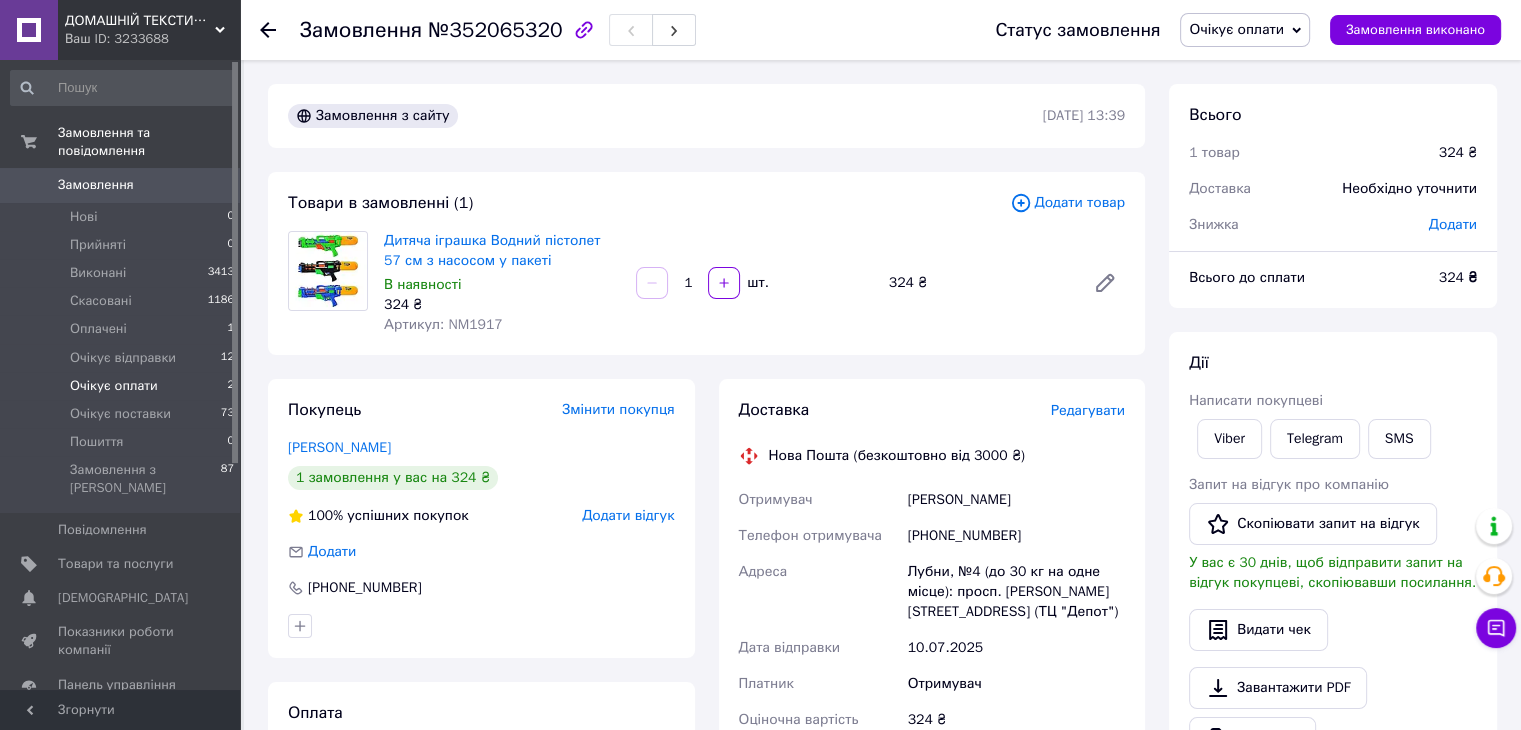 click on "Очікує оплати" at bounding box center (114, 386) 